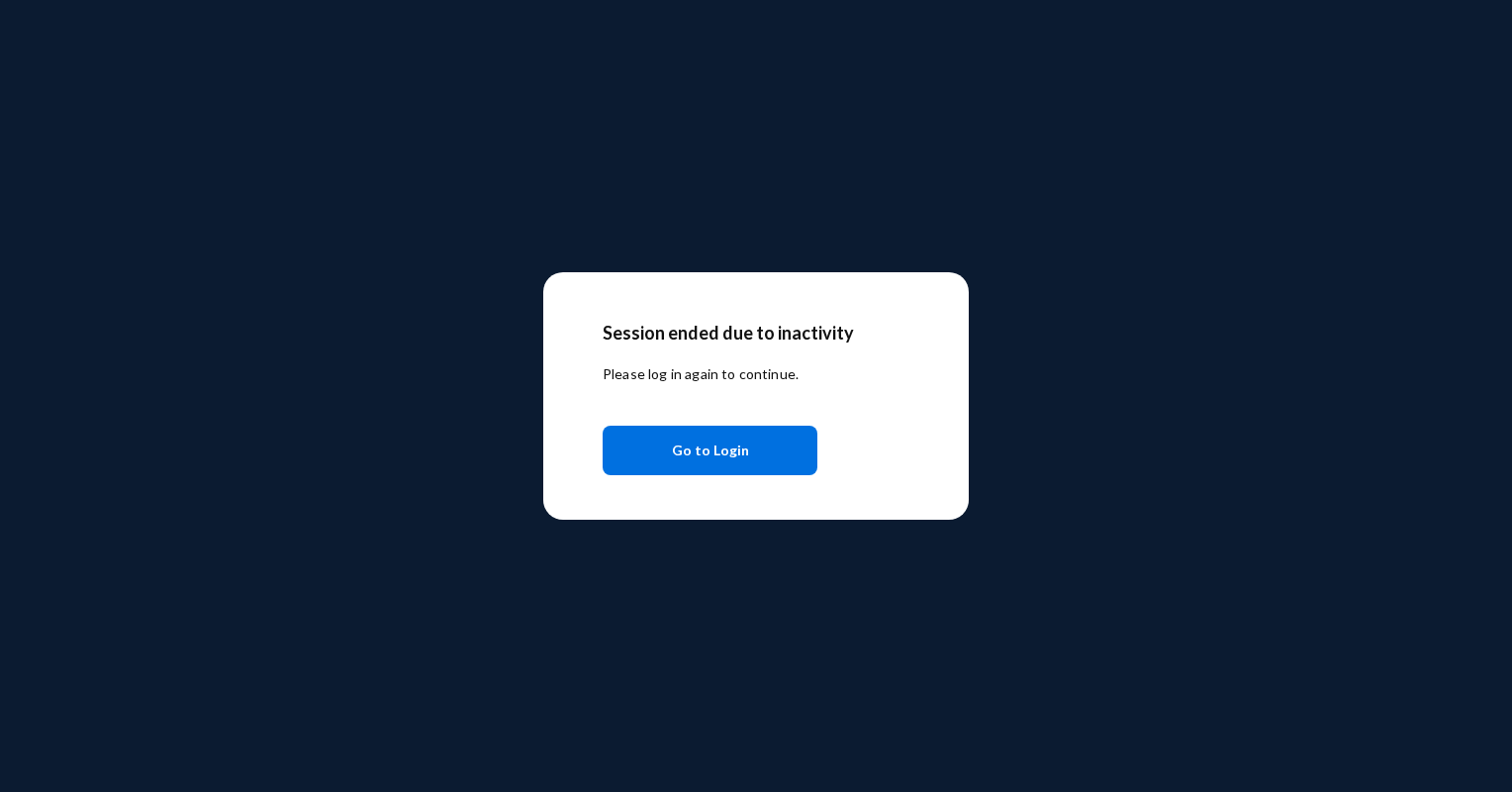 scroll, scrollTop: 0, scrollLeft: 0, axis: both 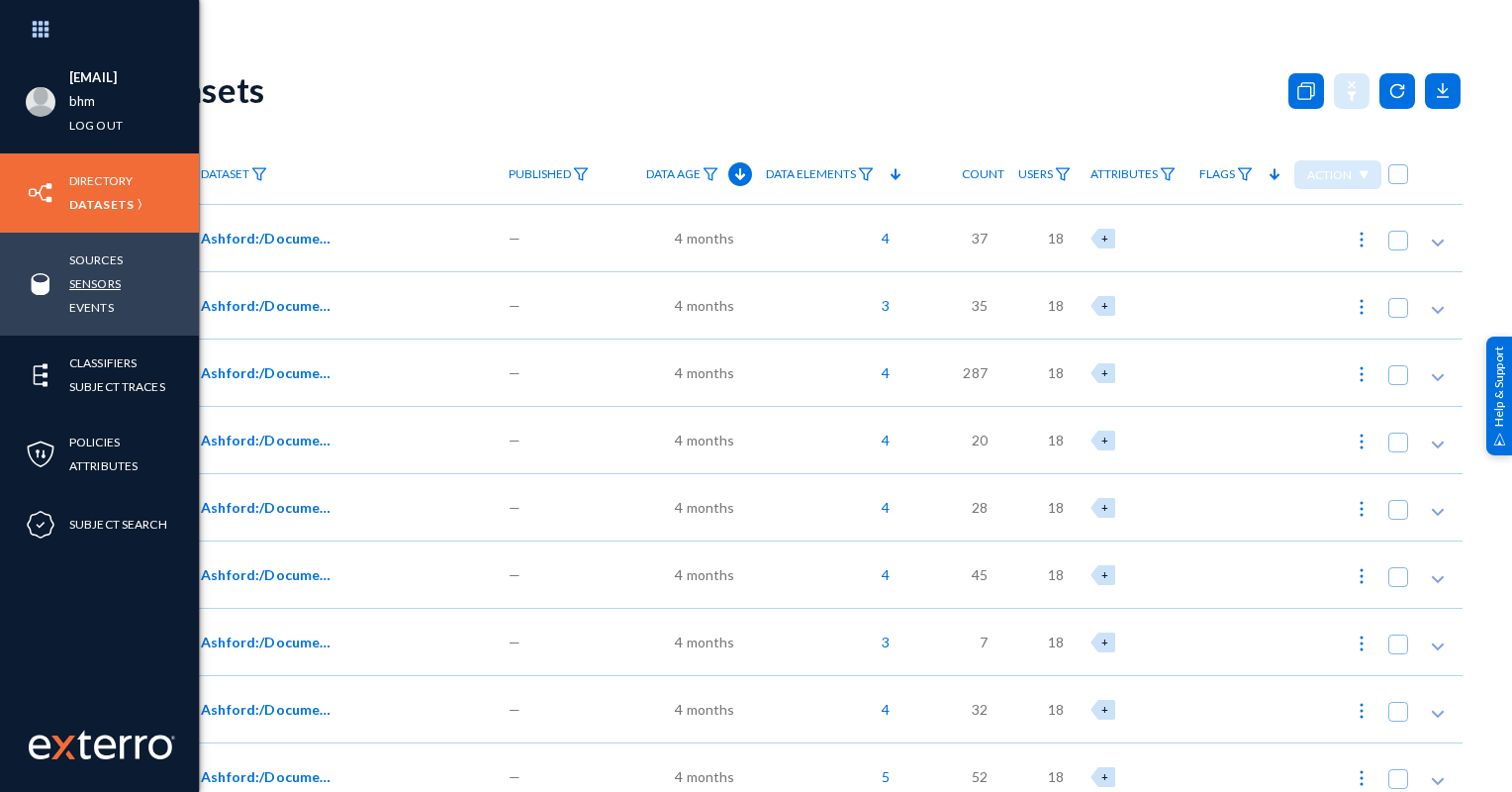 click on "Sensors" at bounding box center (95, 283) 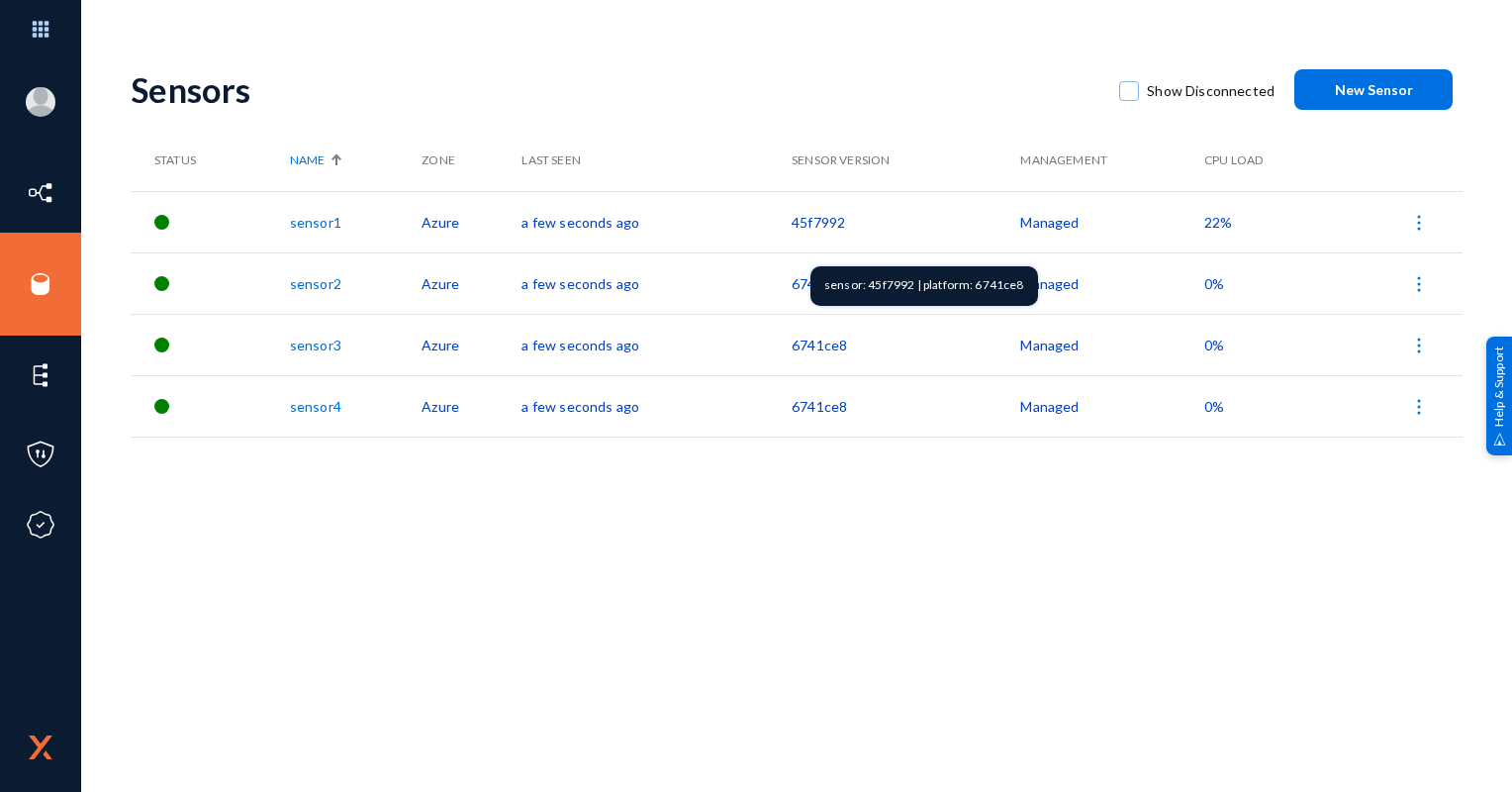drag, startPoint x: 772, startPoint y: 224, endPoint x: 845, endPoint y: 218, distance: 73.24616 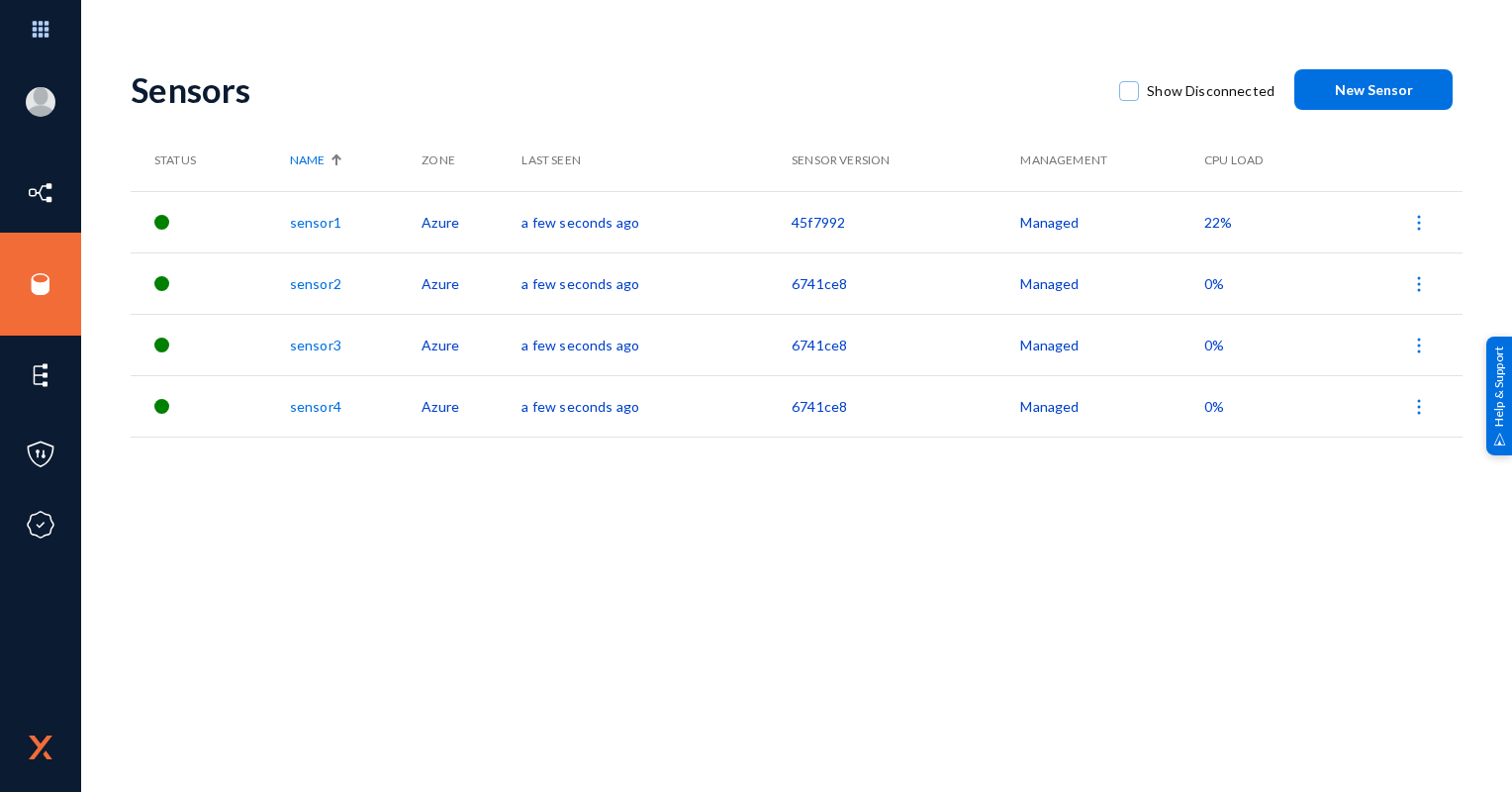 drag, startPoint x: 845, startPoint y: 218, endPoint x: 698, endPoint y: 291, distance: 164.128 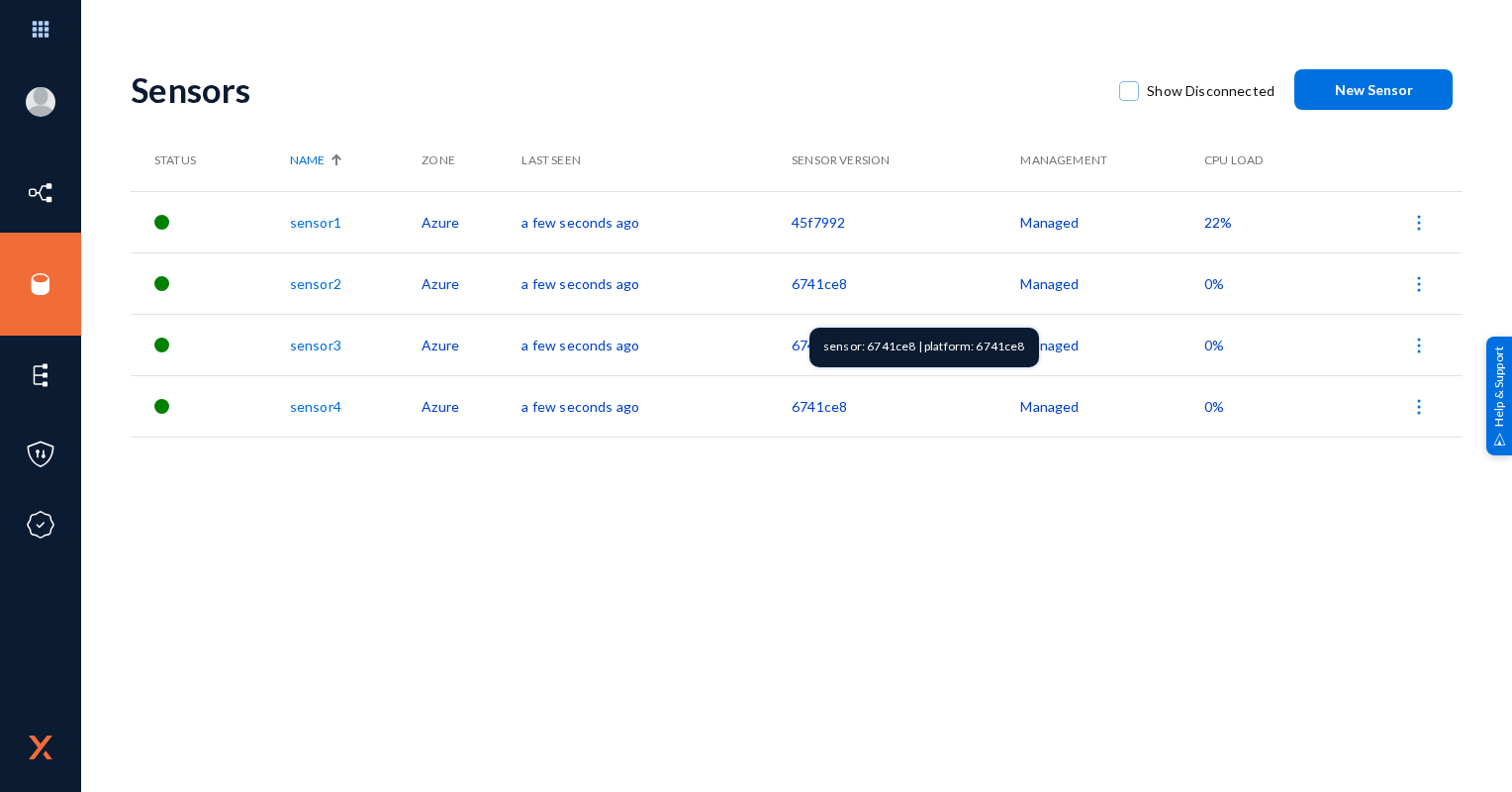 drag, startPoint x: 775, startPoint y: 287, endPoint x: 855, endPoint y: 287, distance: 80 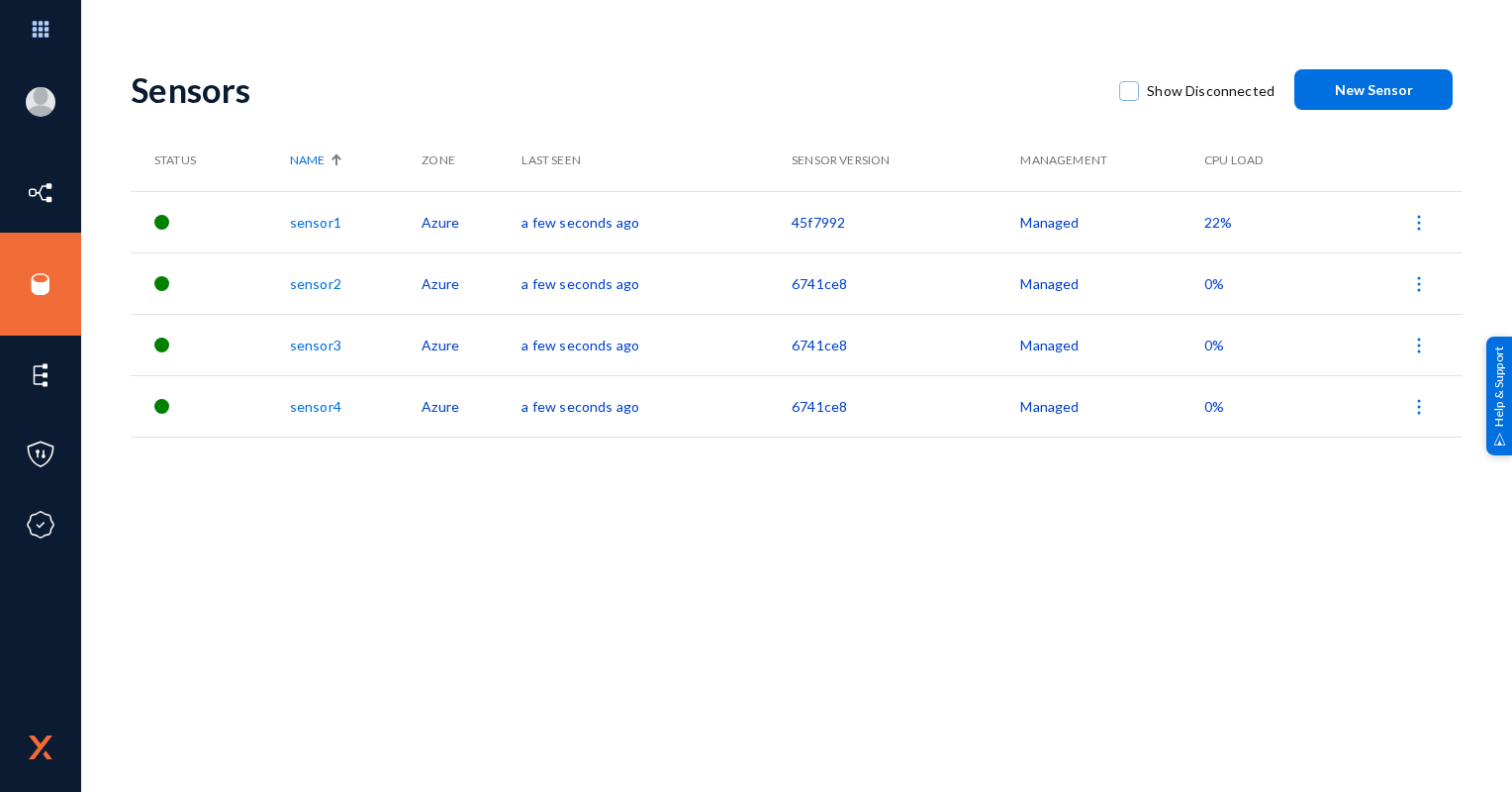 click on "Sensors   Show Disconnected  New Sensor Status Name Zone Last Seen Sensor Version Management CPU Load sensor1 Azure a few seconds ago  45f7992   Managed   22%  sensor2 Azure a few seconds ago  6741ce8   Managed   0%  sensor3 Azure a few seconds ago  6741ce8   Managed   0%  sensor4 Azure a few seconds ago  6741ce8   Managed   0%" 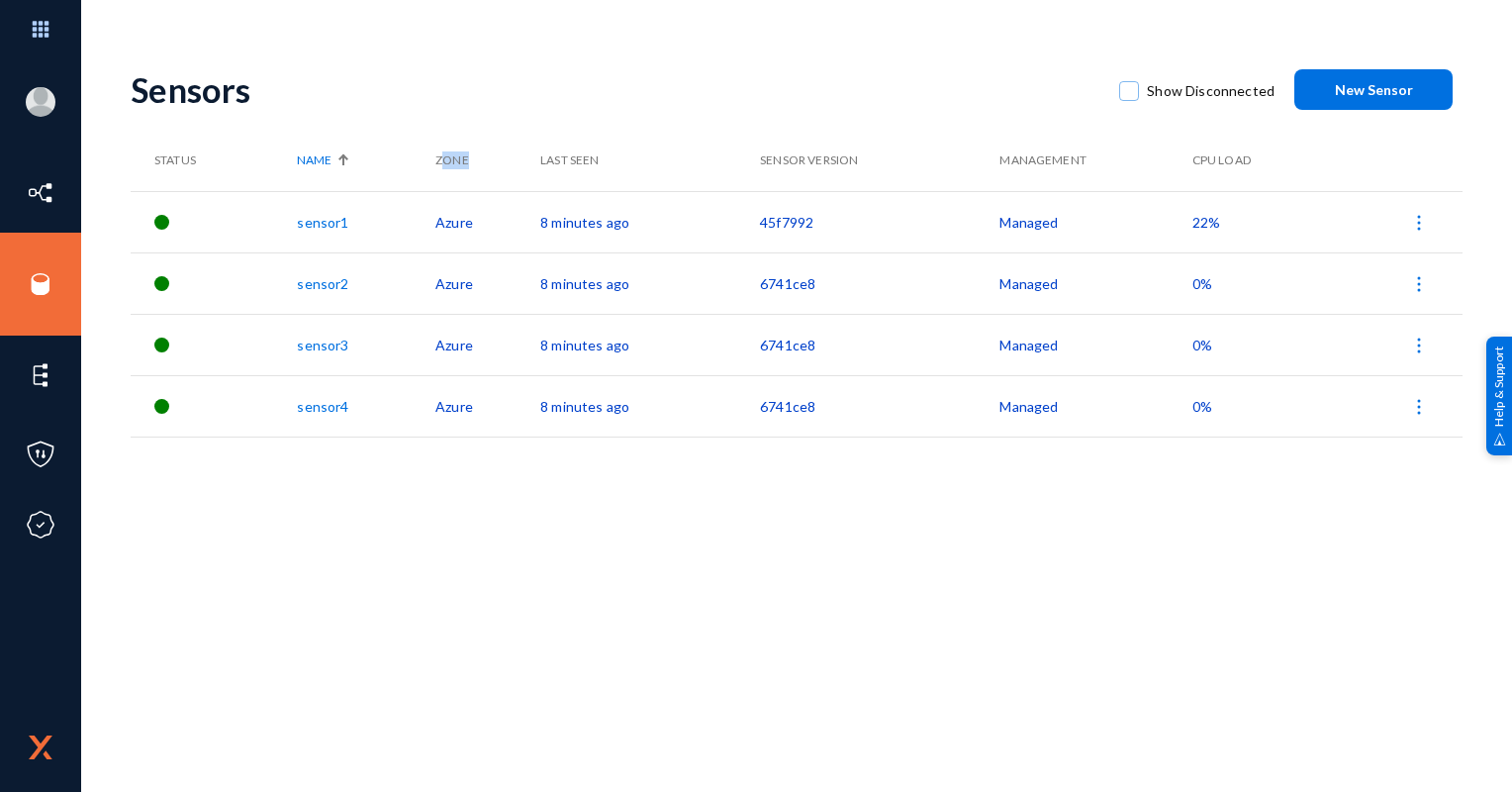 drag, startPoint x: 443, startPoint y: 160, endPoint x: 471, endPoint y: 159, distance: 28.01785 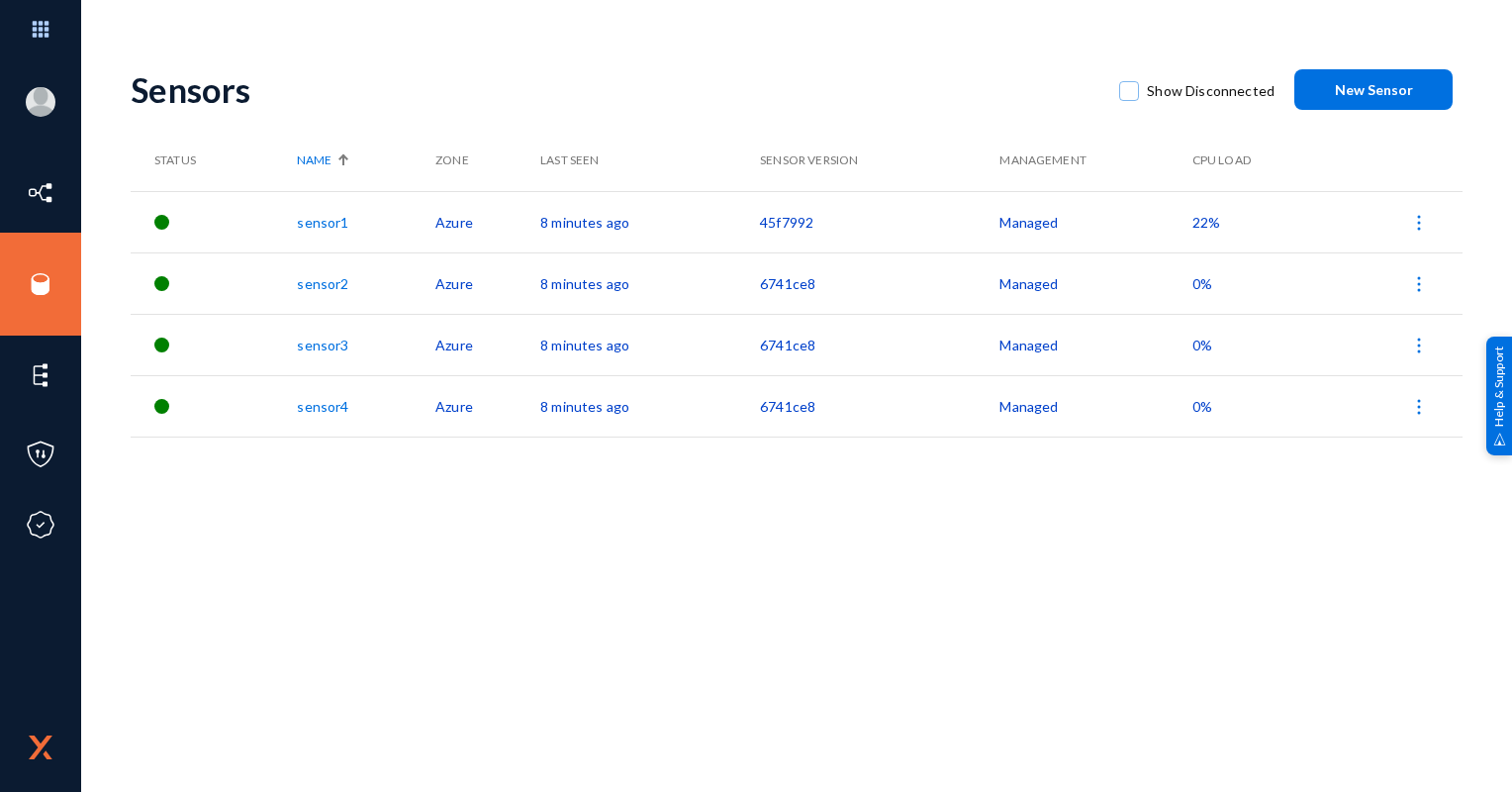 click on "Sensors   Show Disconnected  New Sensor Status Name Zone Last Seen Sensor Version Management CPU Load sensor1 Azure 8 minutes ago  45f7992   Managed   22%  sensor2 Azure 8 minutes ago  6741ce8   Managed   0%  sensor3 Azure 8 minutes ago  6741ce8   Managed   0%  sensor4 Azure 8 minutes ago  6741ce8   Managed   0%" 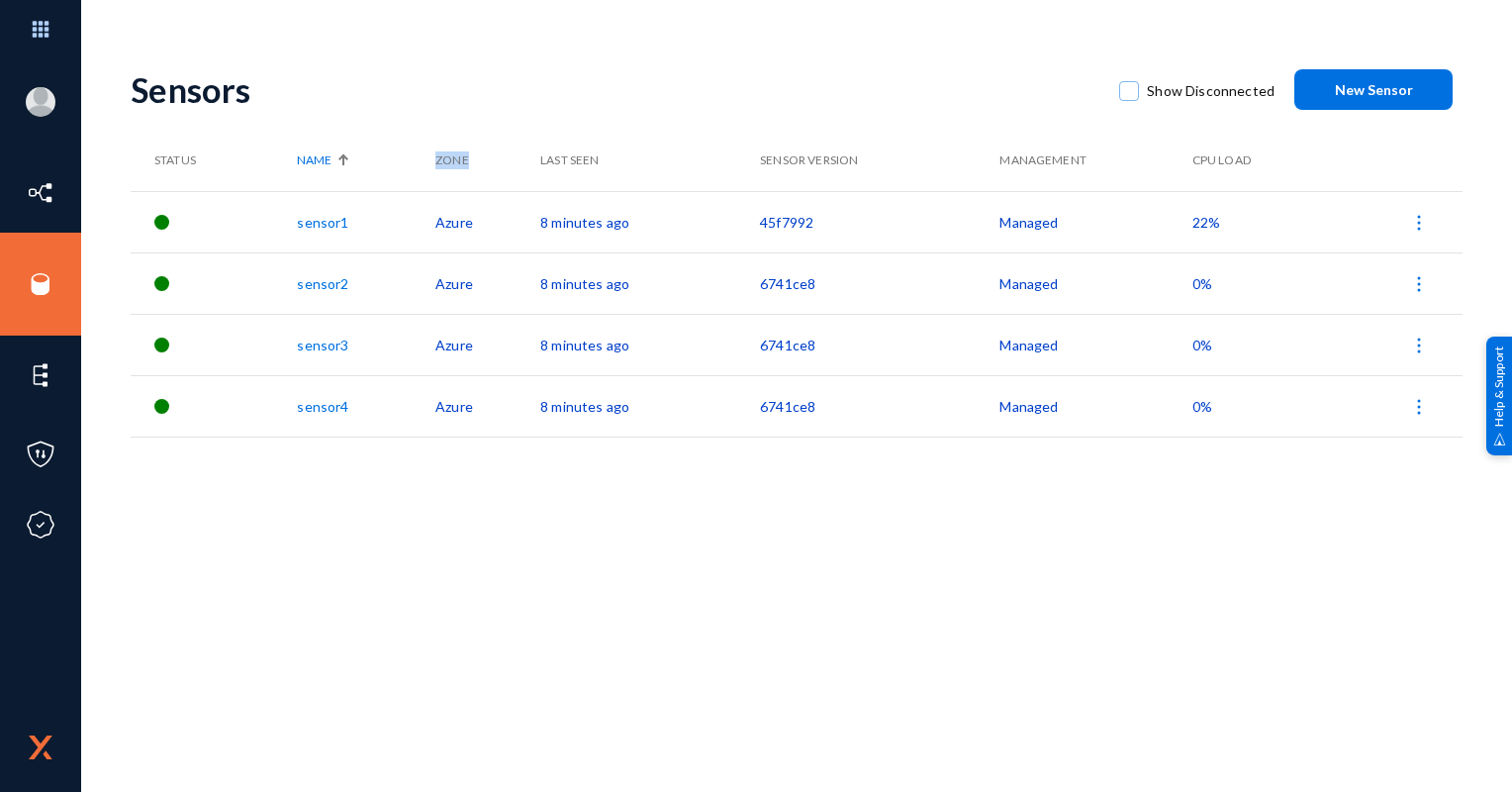 drag, startPoint x: 431, startPoint y: 158, endPoint x: 484, endPoint y: 158, distance: 53 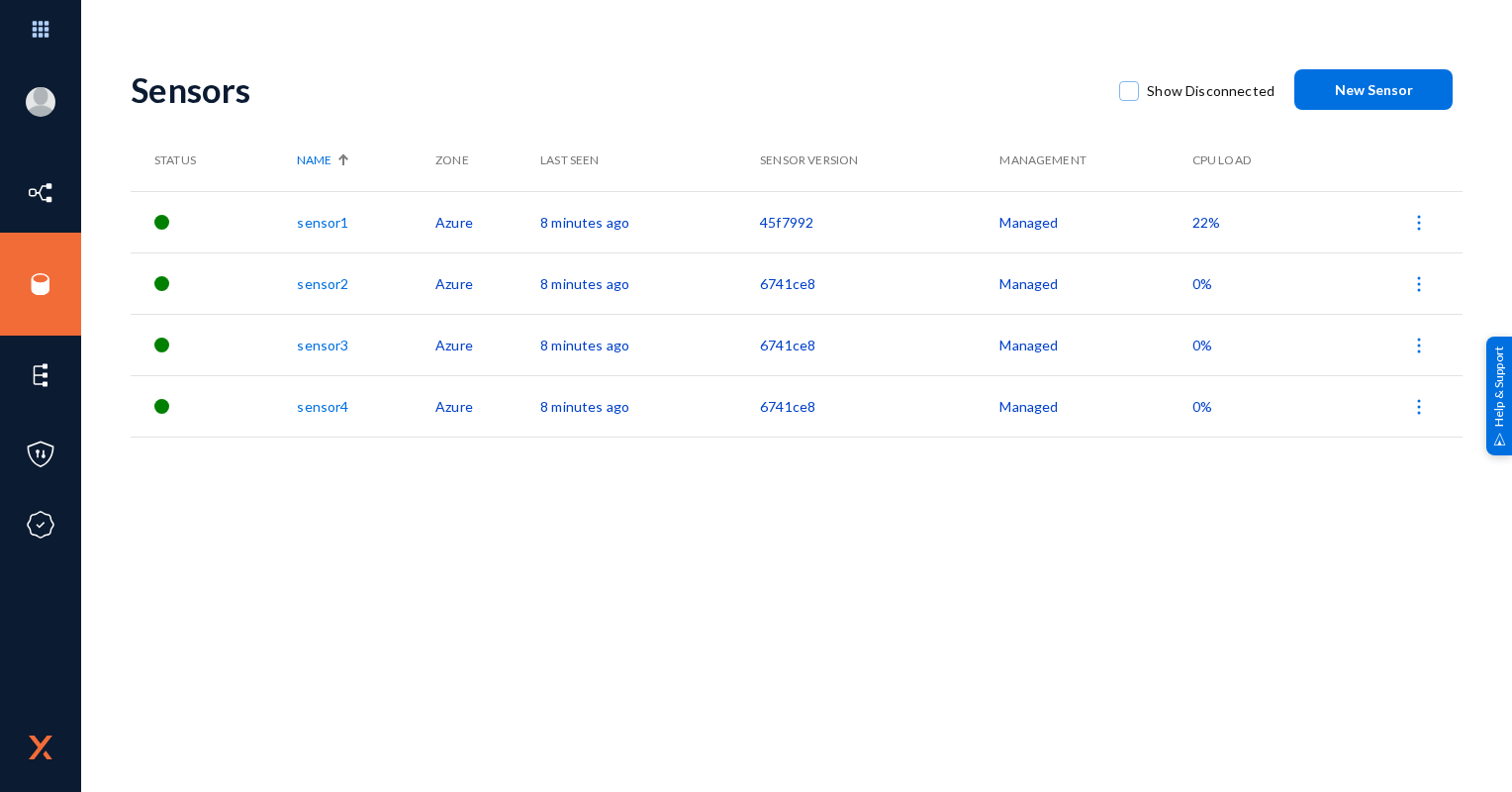 click on "Sensors   Show Disconnected  New Sensor Status Name Zone Last Seen Sensor Version Management CPU Load sensor1 Azure 8 minutes ago  45f7992   Managed   22%  sensor2 Azure 8 minutes ago  6741ce8   Managed   0%  sensor3 Azure 8 minutes ago  6741ce8   Managed   0%  sensor4 Azure 8 minutes ago  6741ce8   Managed   0%" 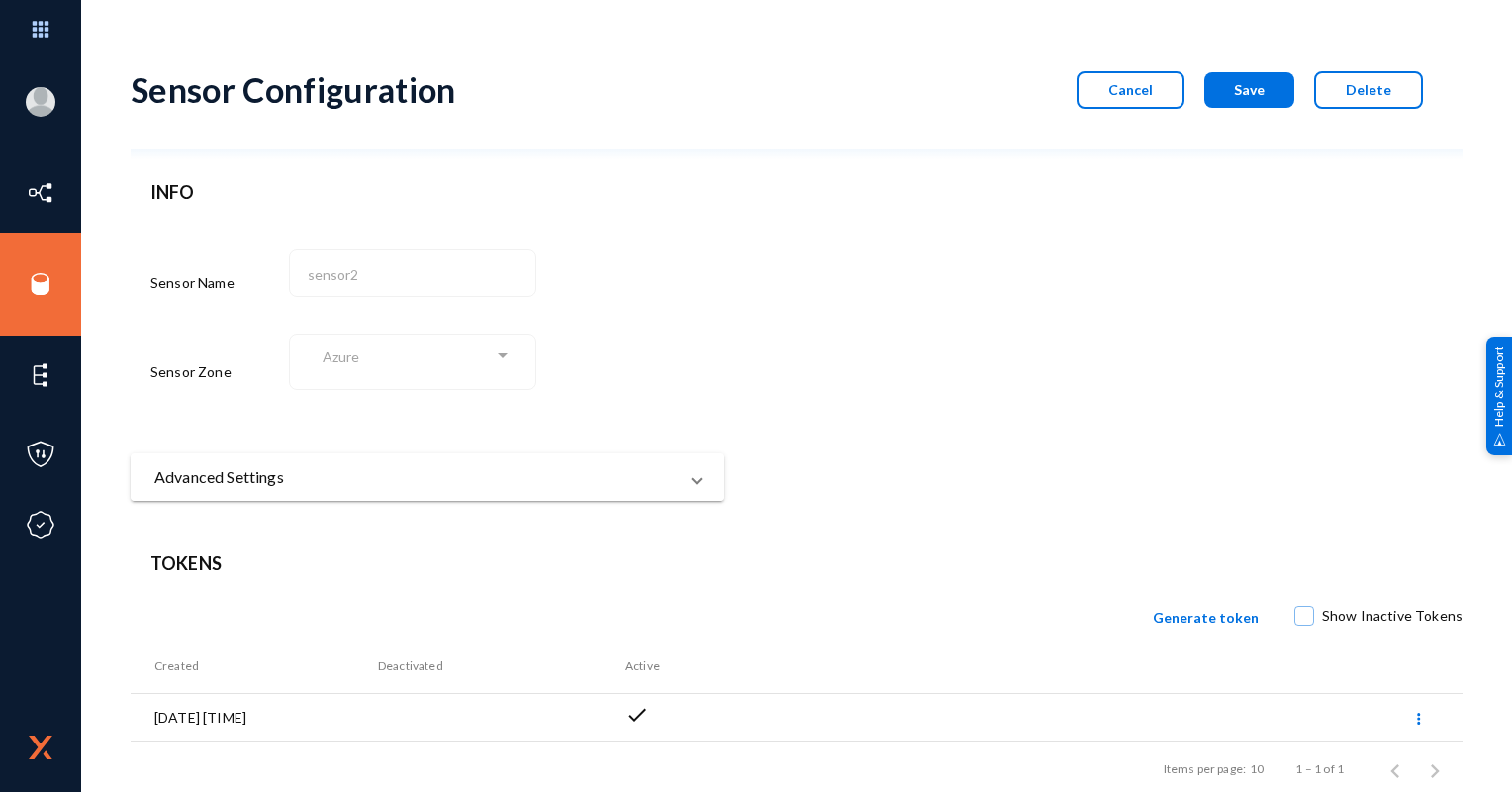click at bounding box center (697, 477) 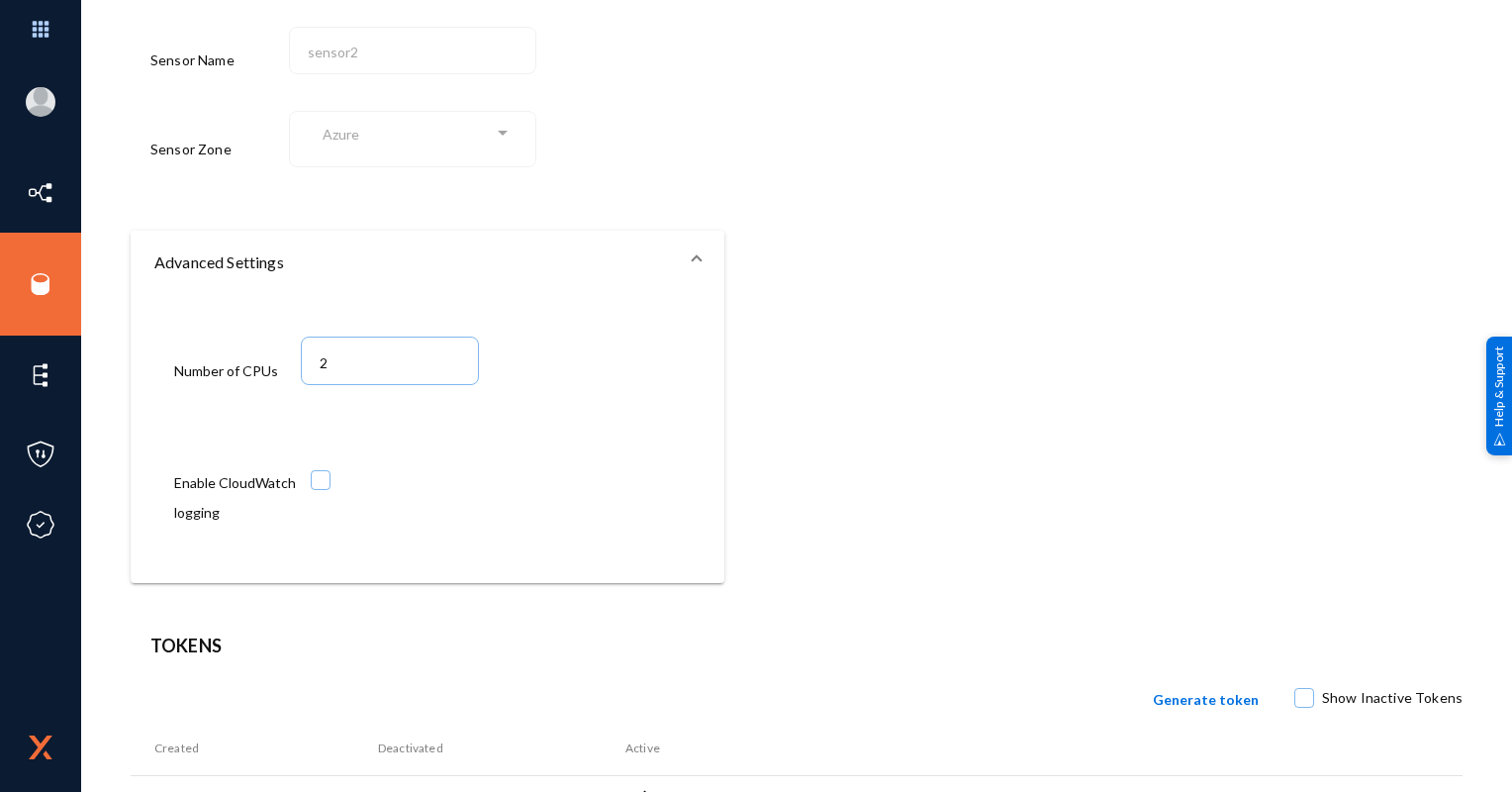 scroll, scrollTop: 297, scrollLeft: 0, axis: vertical 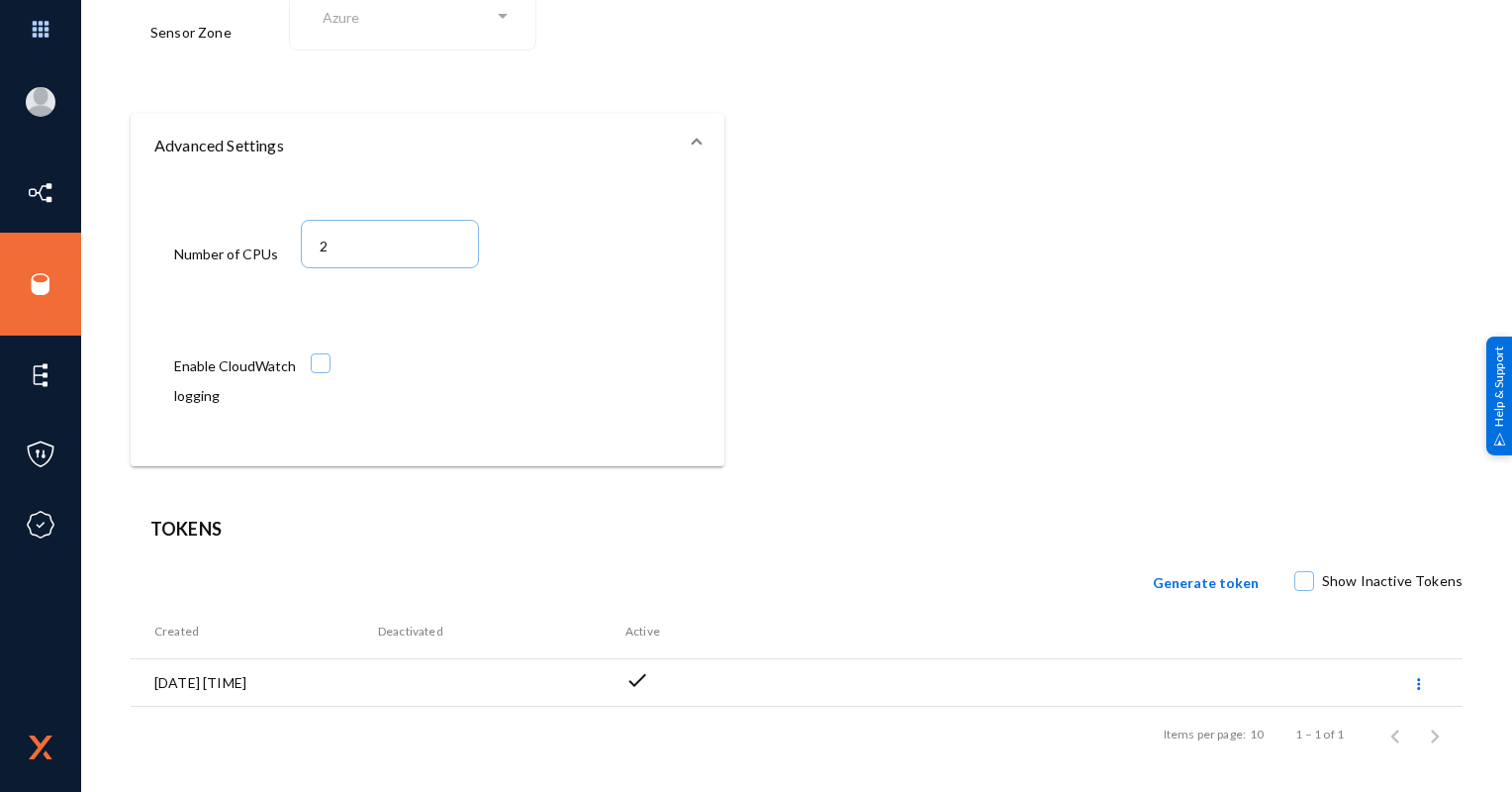 click on "Sensor Configuration  Cancel   Save   Delete  INFO  Sensor Name  sensor2  Sensor Zone  Azure  Advanced Settings   Number of CPUs  2  Enable CloudWatch logging" 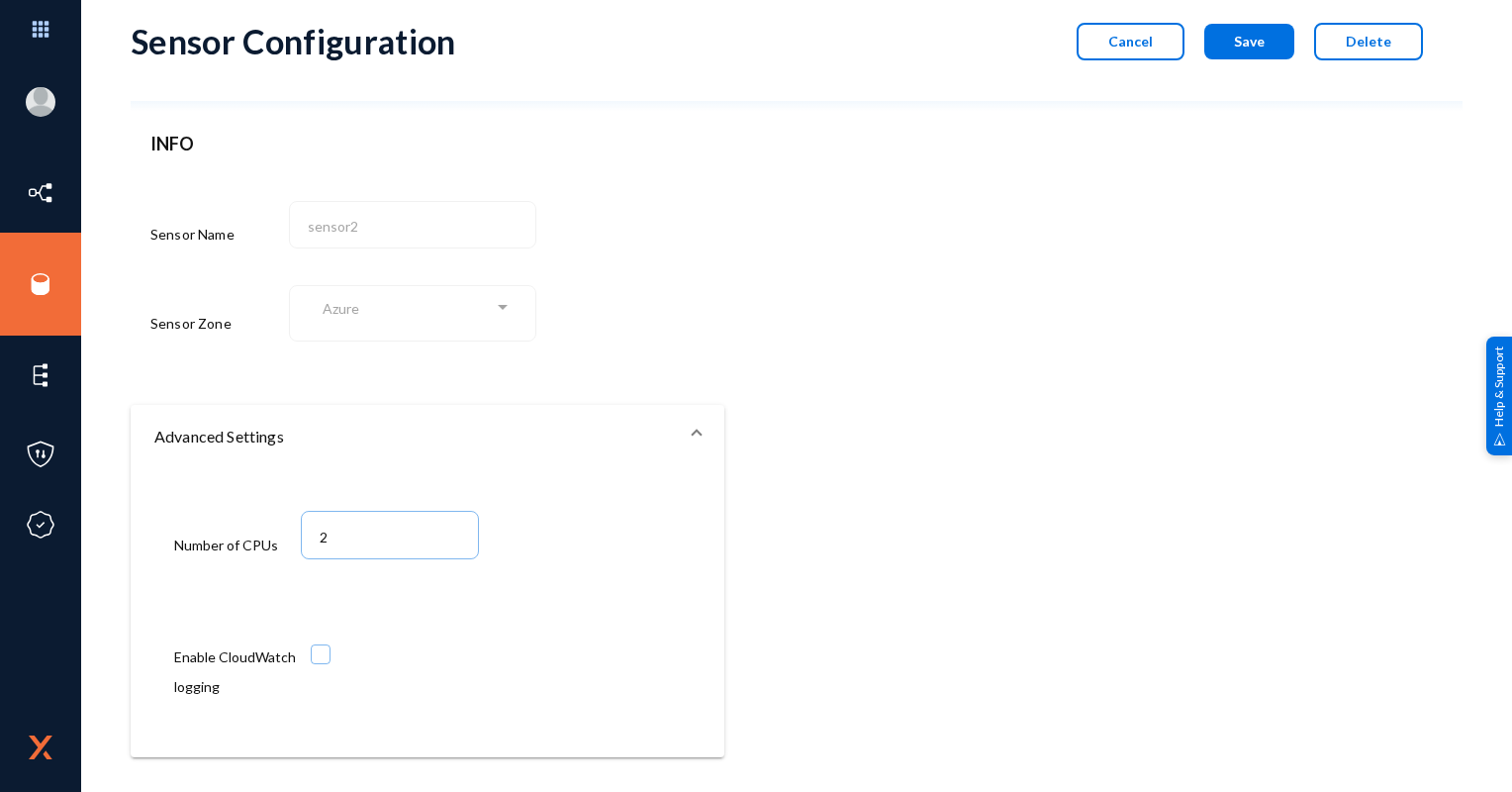 scroll, scrollTop: 0, scrollLeft: 0, axis: both 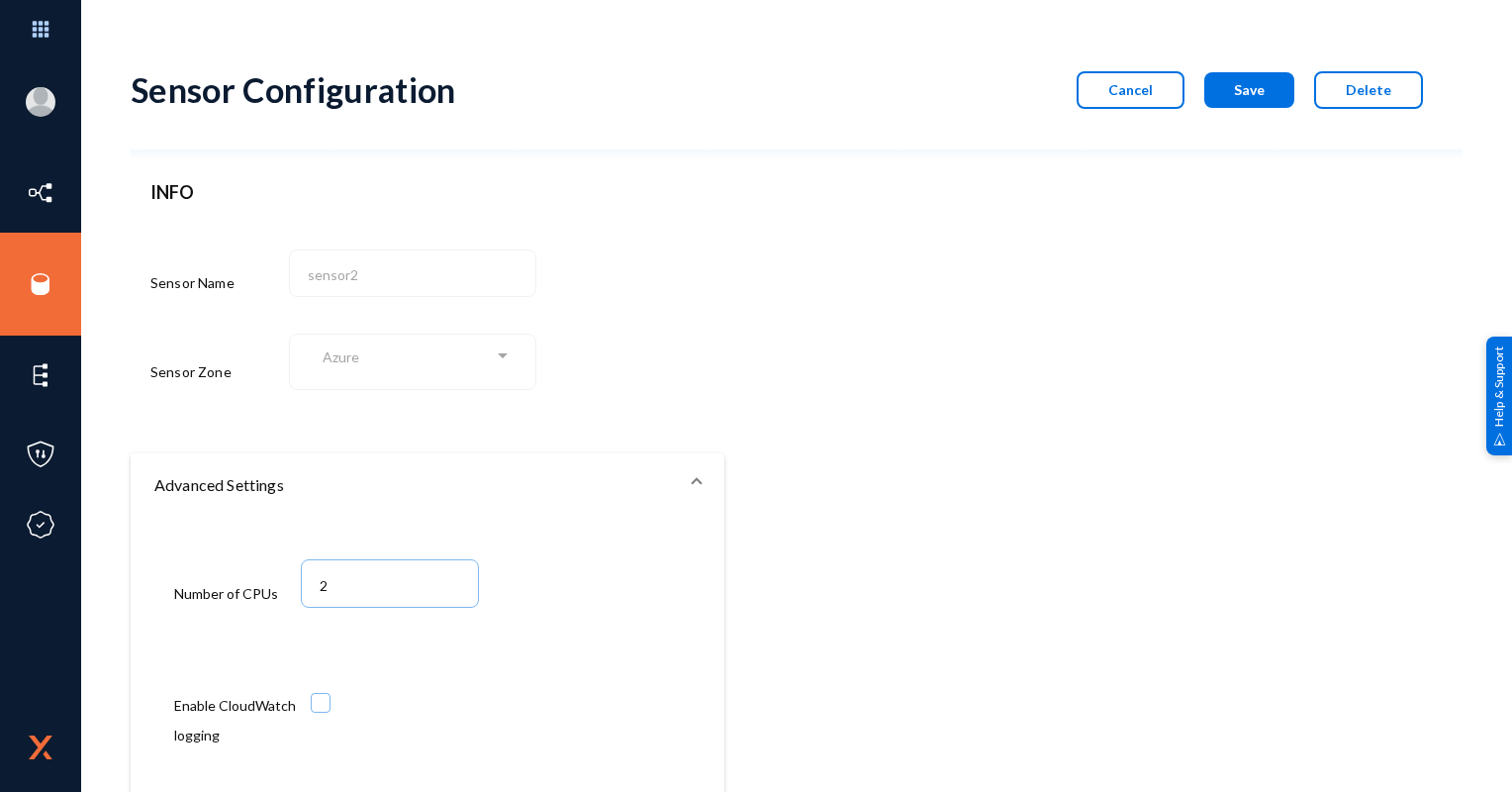 drag, startPoint x: 304, startPoint y: 350, endPoint x: 445, endPoint y: 360, distance: 141.35417 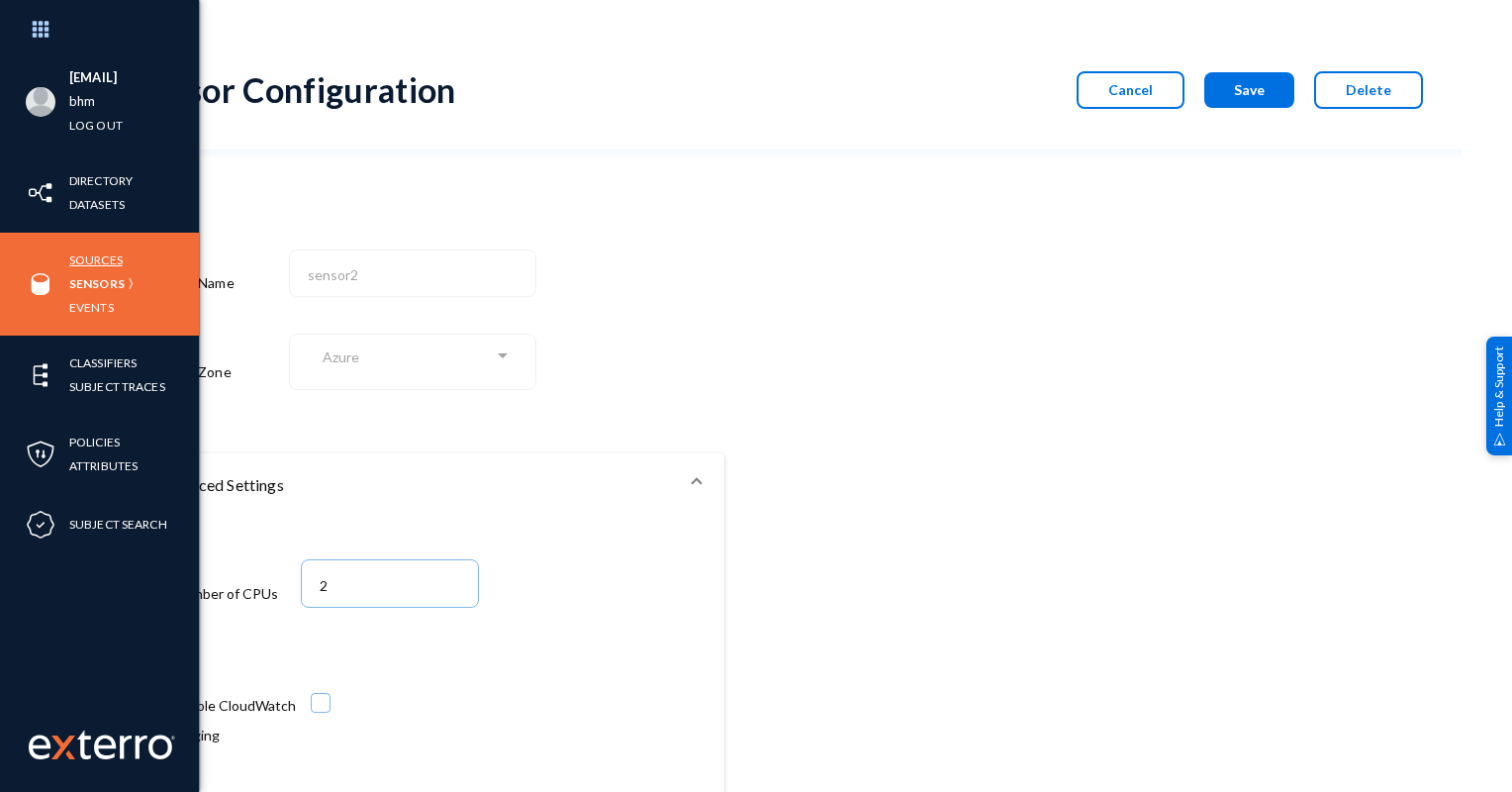 click on "Sources" at bounding box center (96, 259) 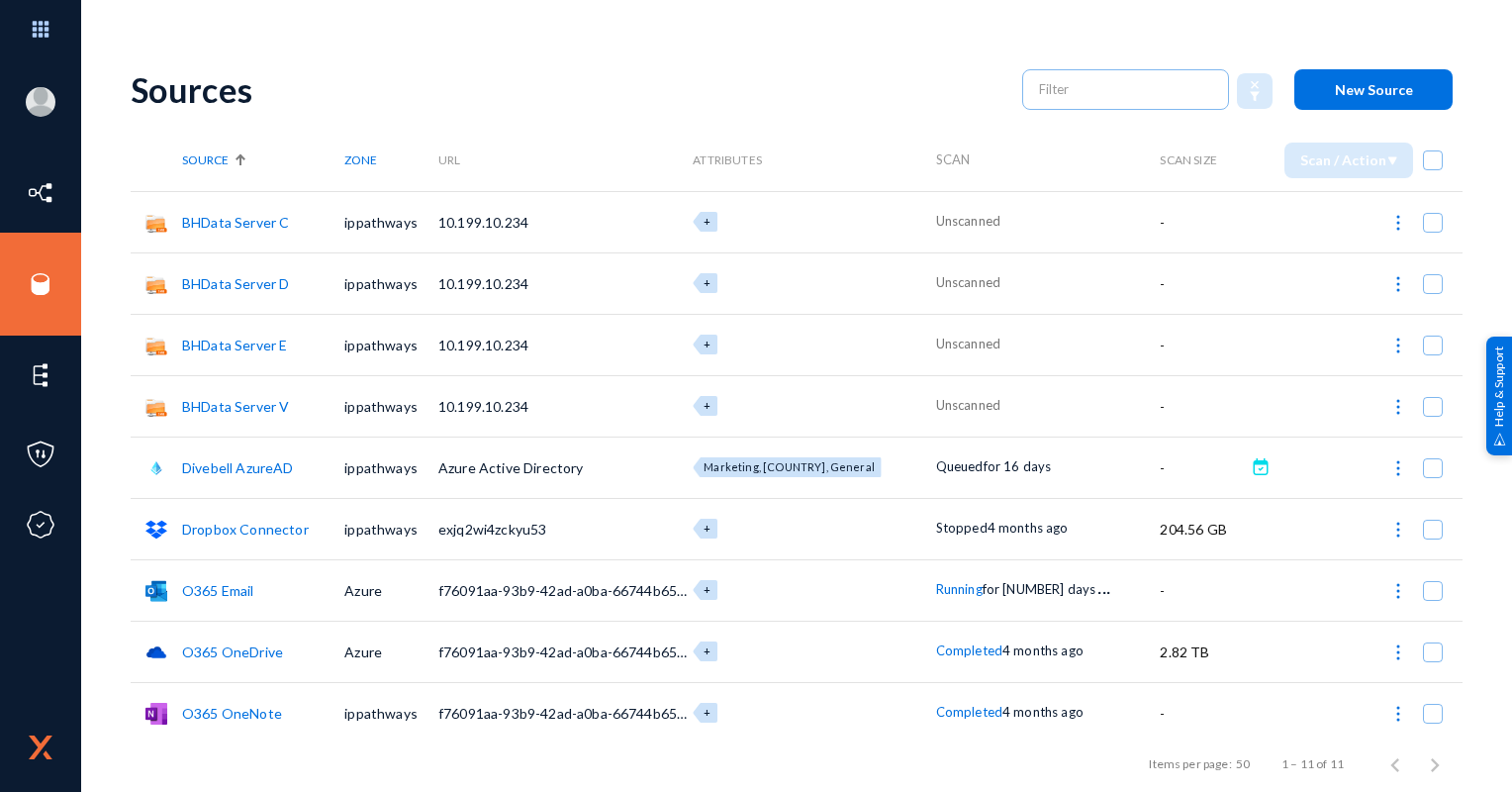 click on "Sources
New Source" 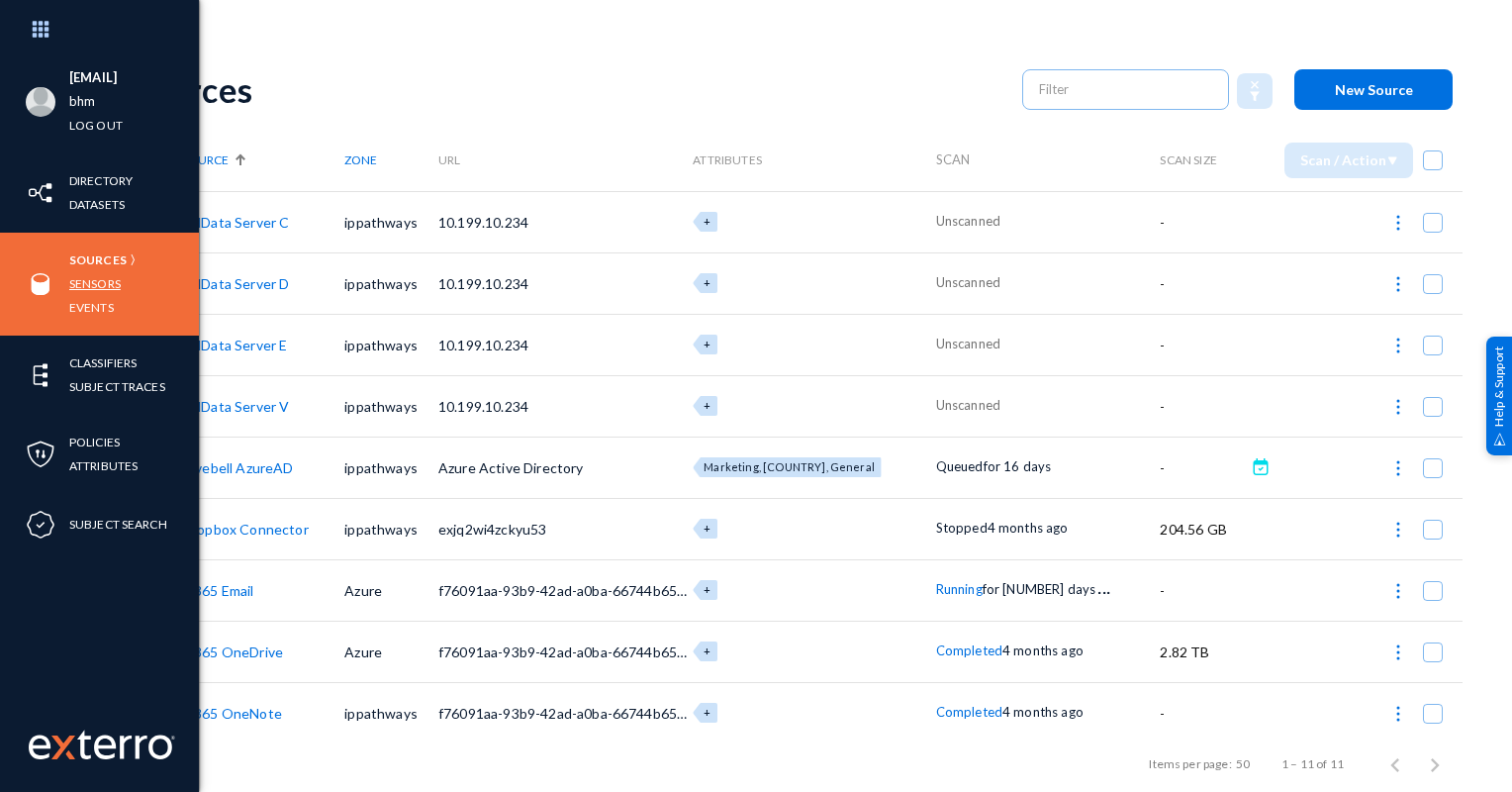 click on "Sensors" at bounding box center (95, 283) 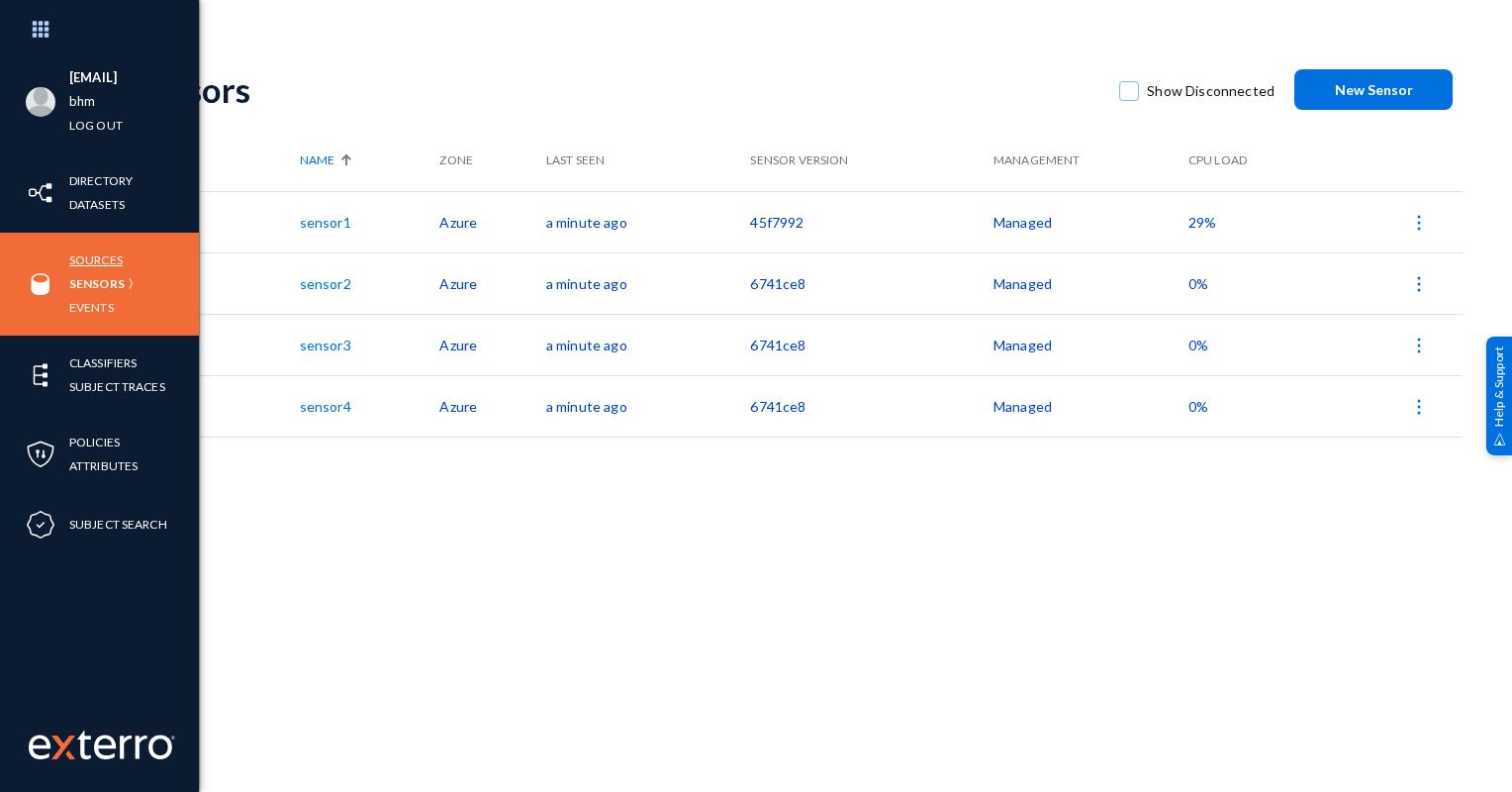 click on "Sources" at bounding box center [96, 259] 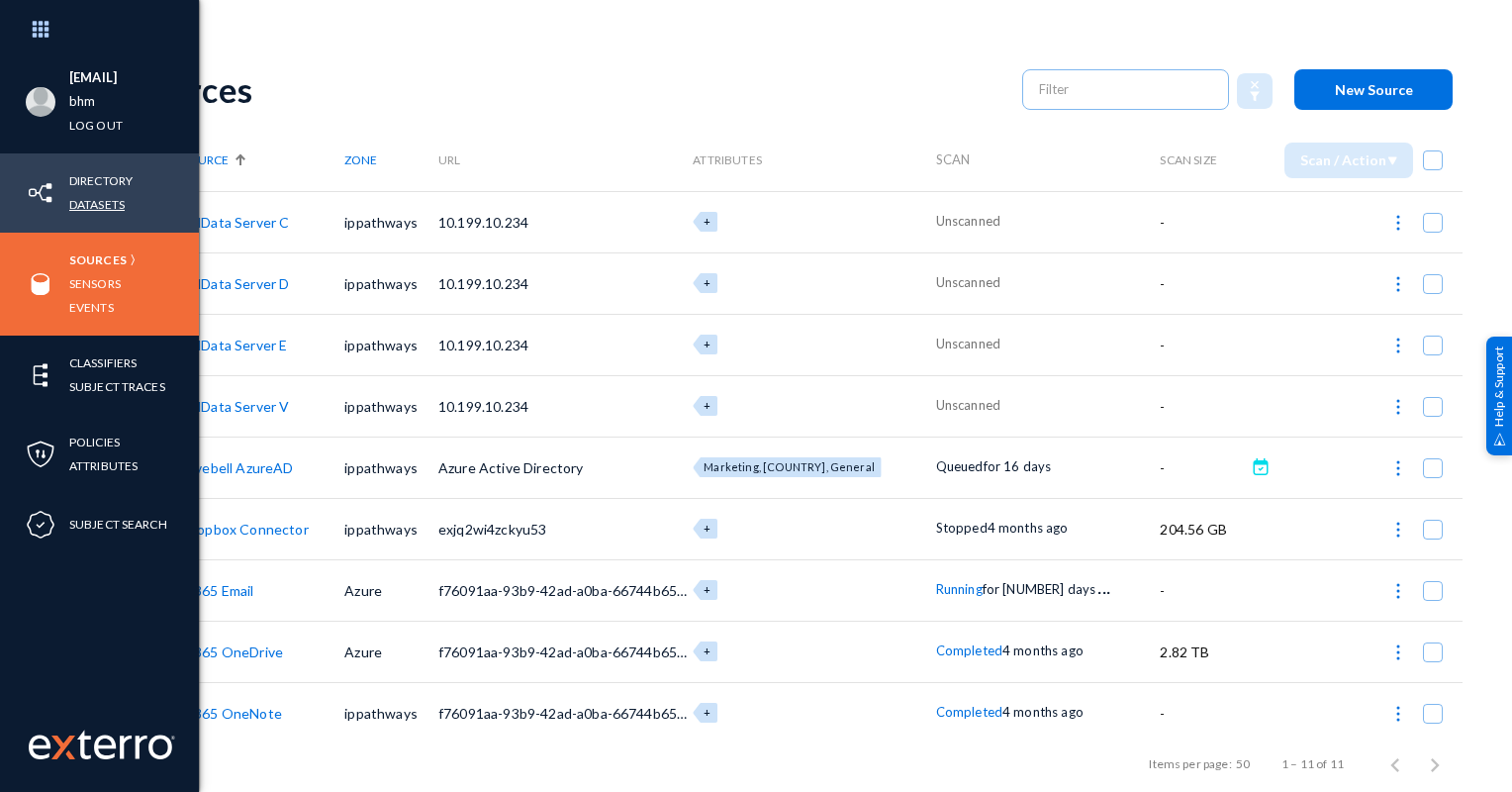 click on "Datasets" at bounding box center (97, 204) 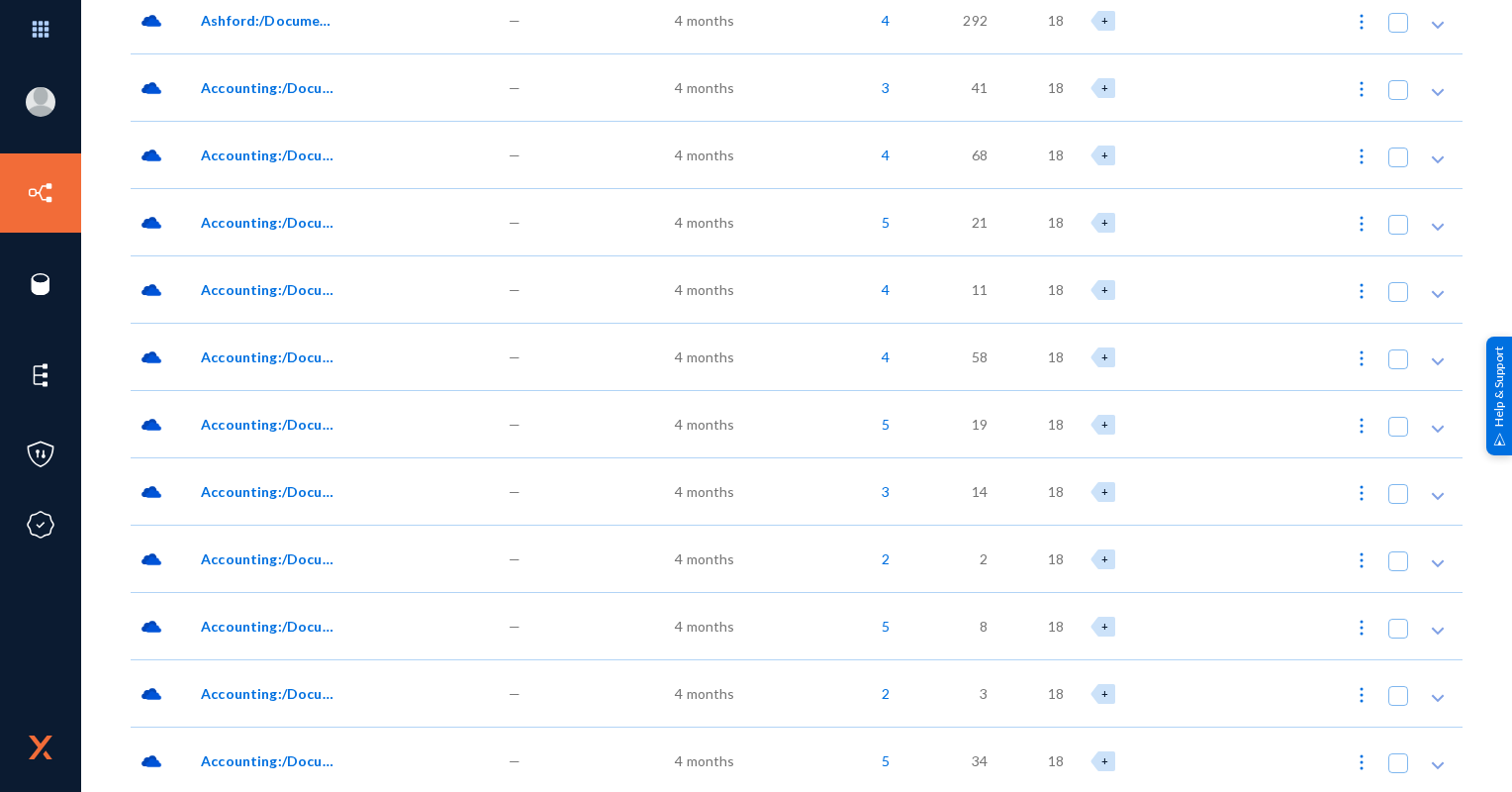 scroll, scrollTop: 0, scrollLeft: 0, axis: both 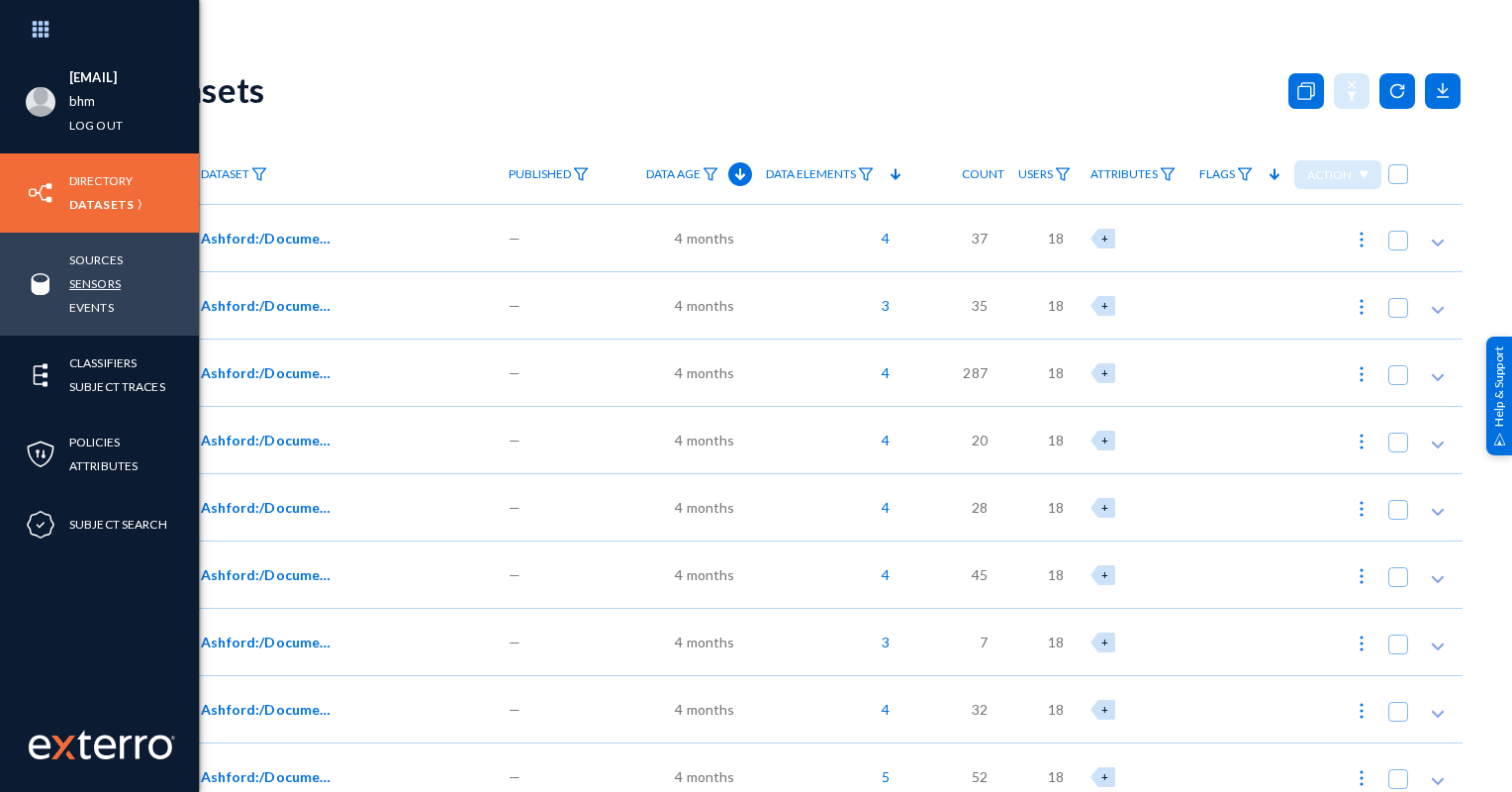 click on "Sensors" at bounding box center [95, 283] 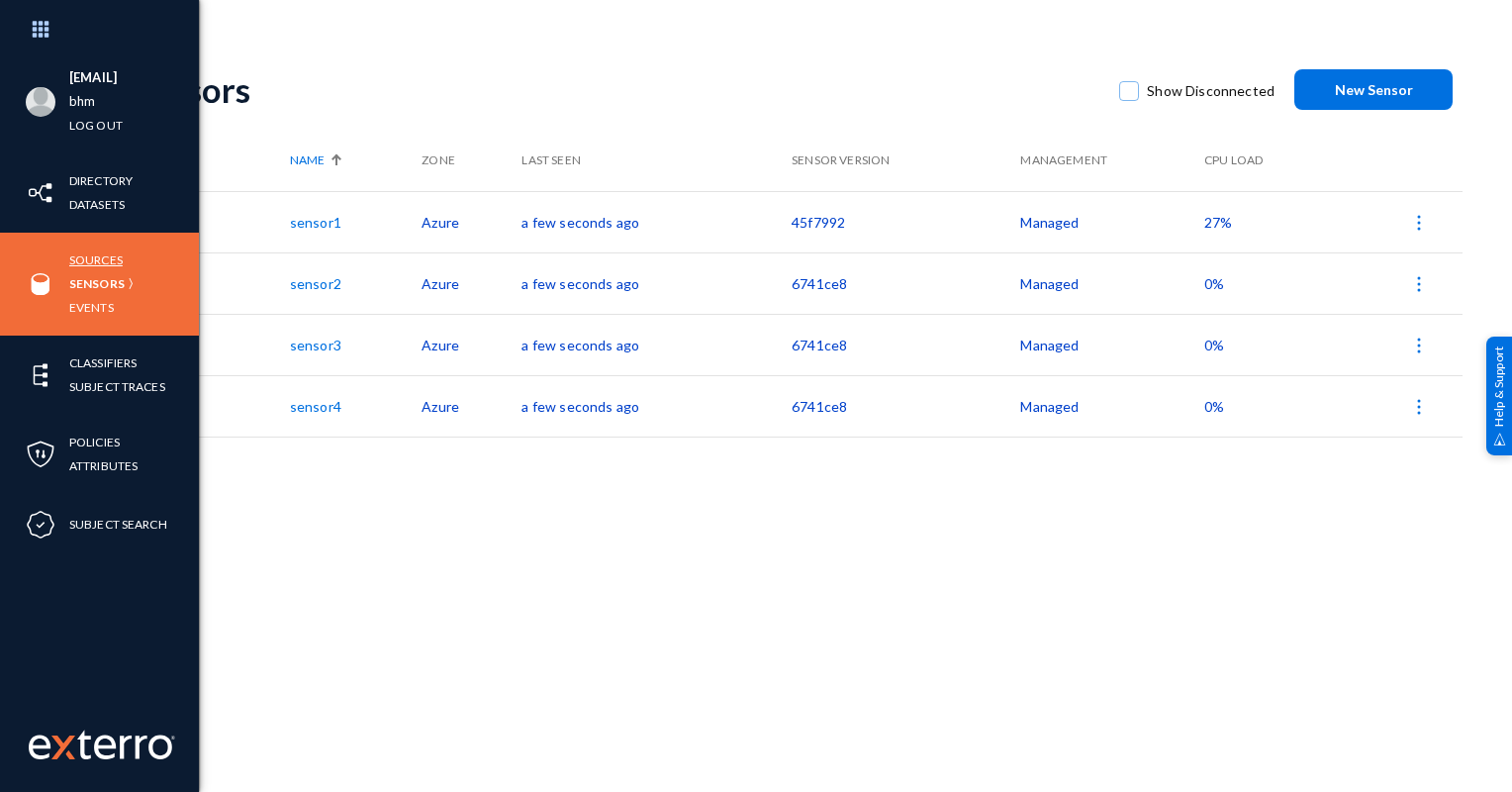 click on "Sources" at bounding box center (96, 259) 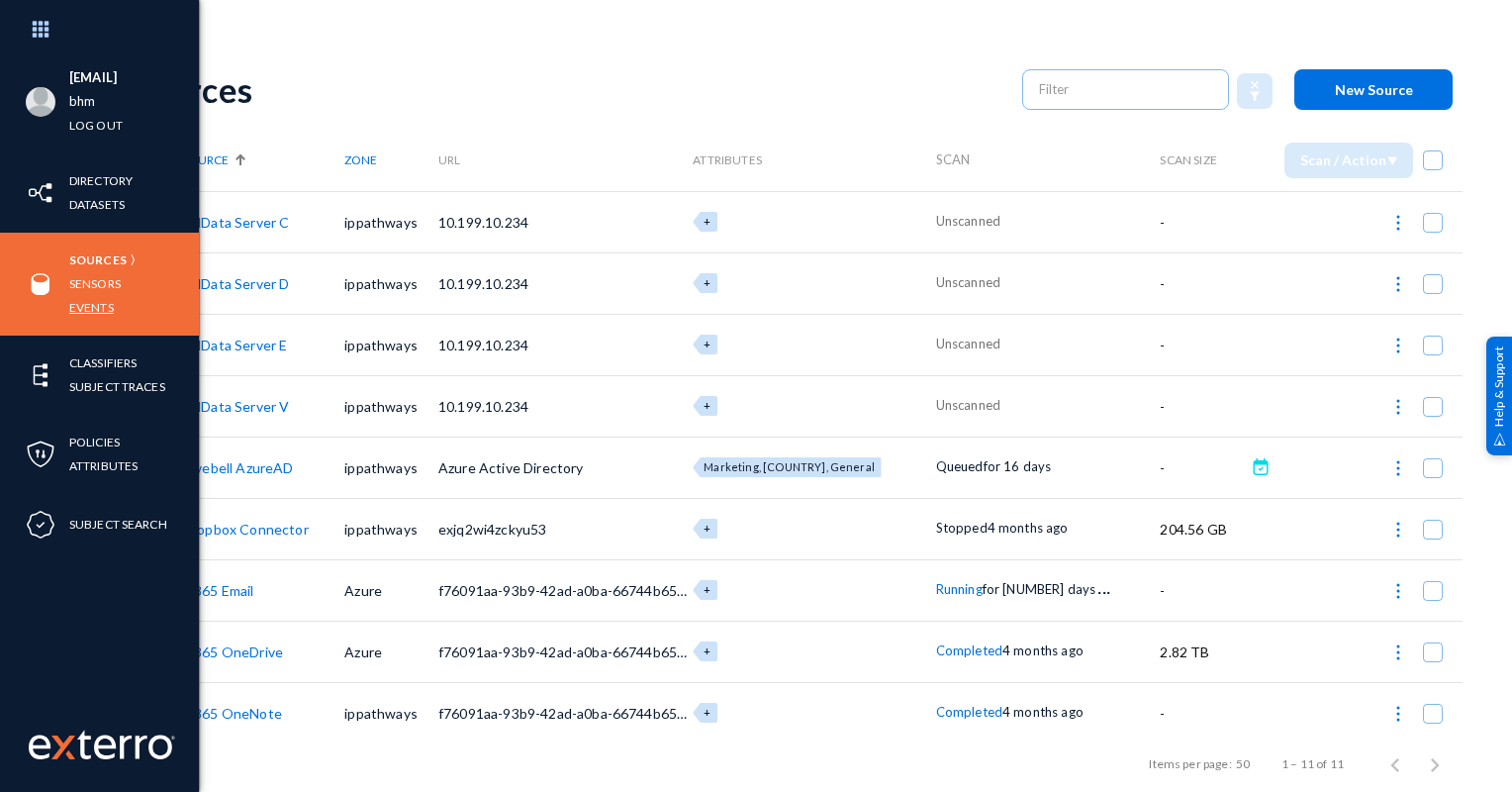 click on "Events" at bounding box center (91, 307) 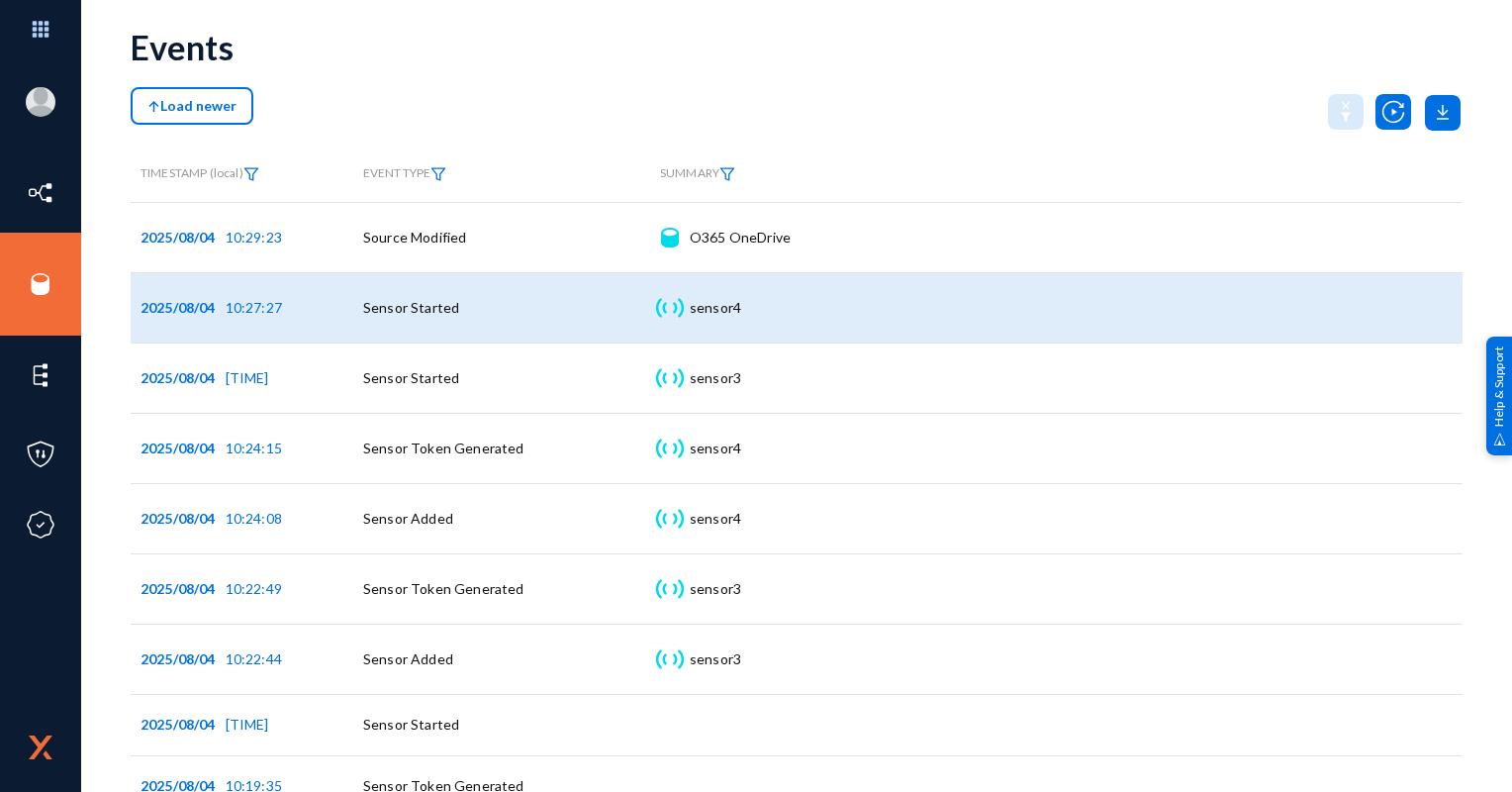 scroll, scrollTop: 0, scrollLeft: 0, axis: both 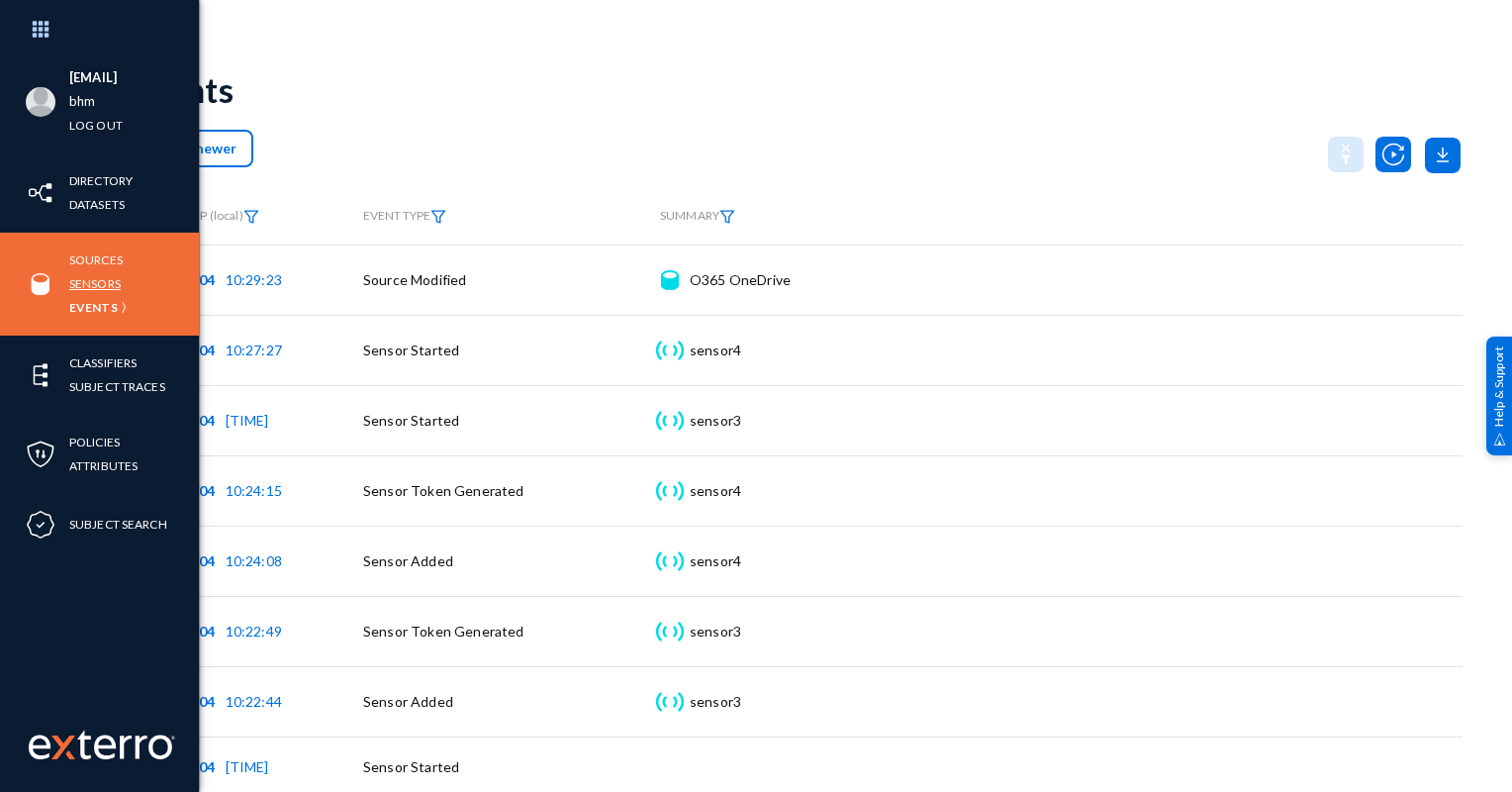 click on "Sensors" at bounding box center [95, 283] 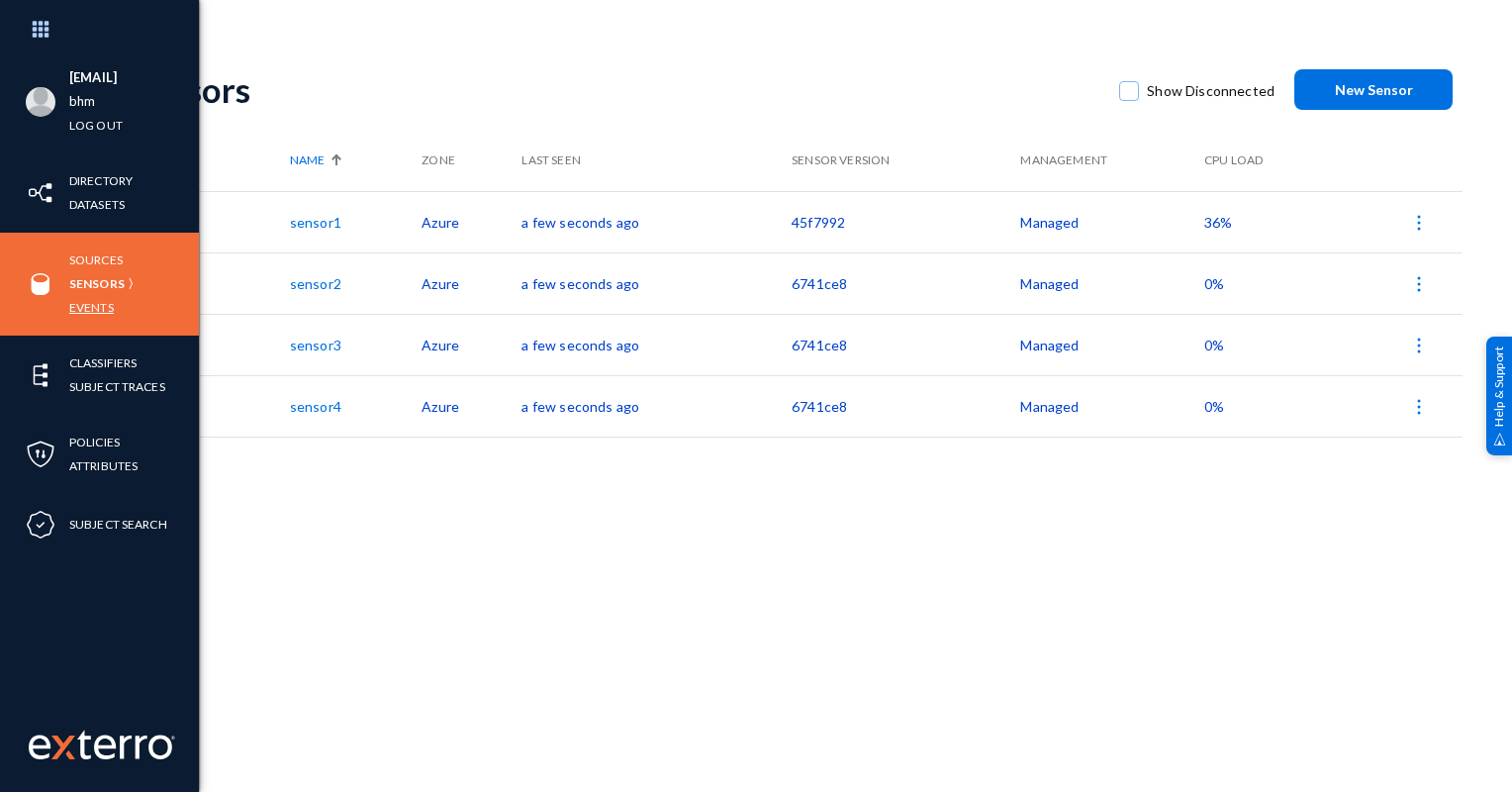 click on "Events" at bounding box center (91, 307) 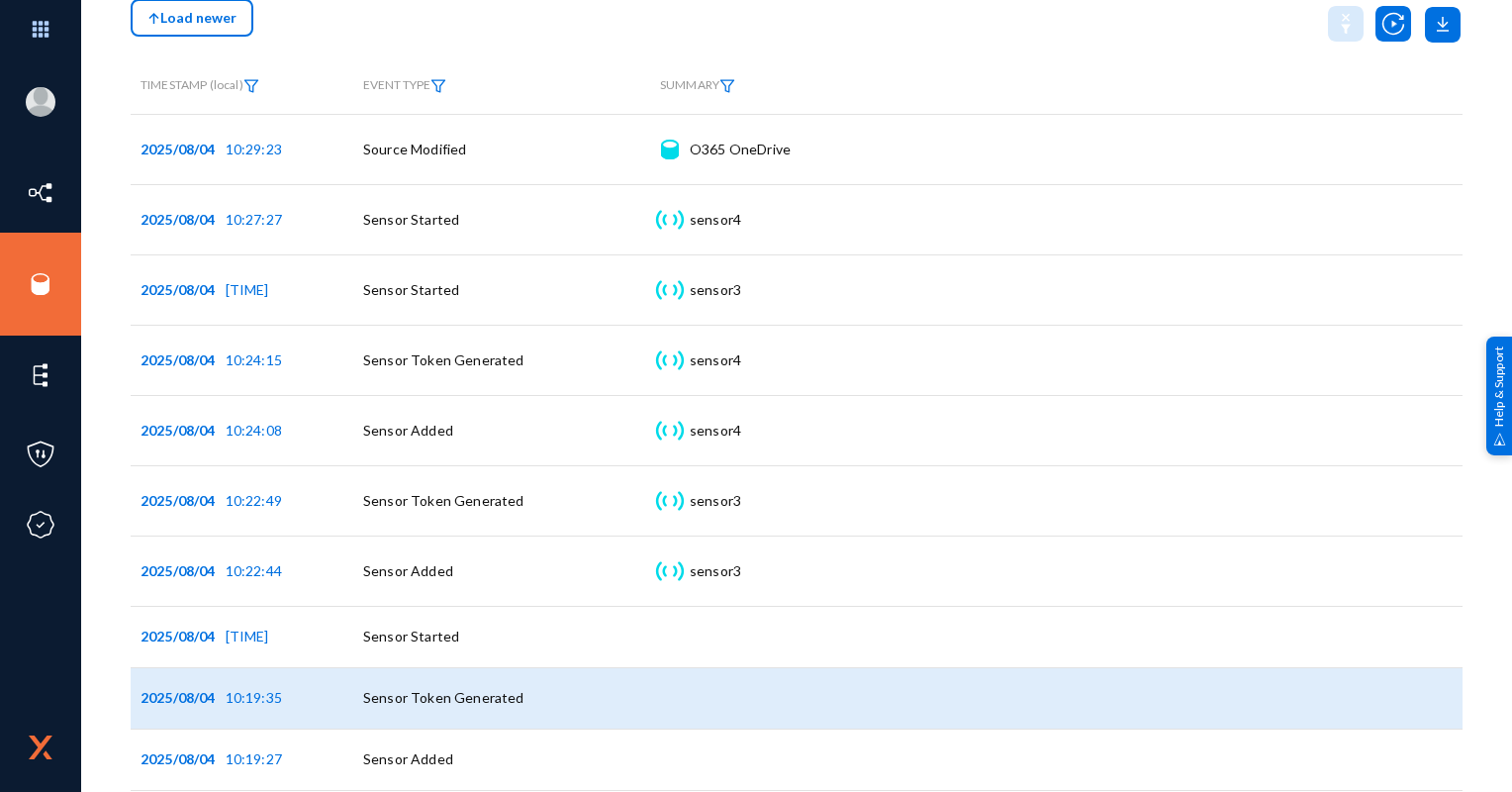 scroll, scrollTop: 0, scrollLeft: 0, axis: both 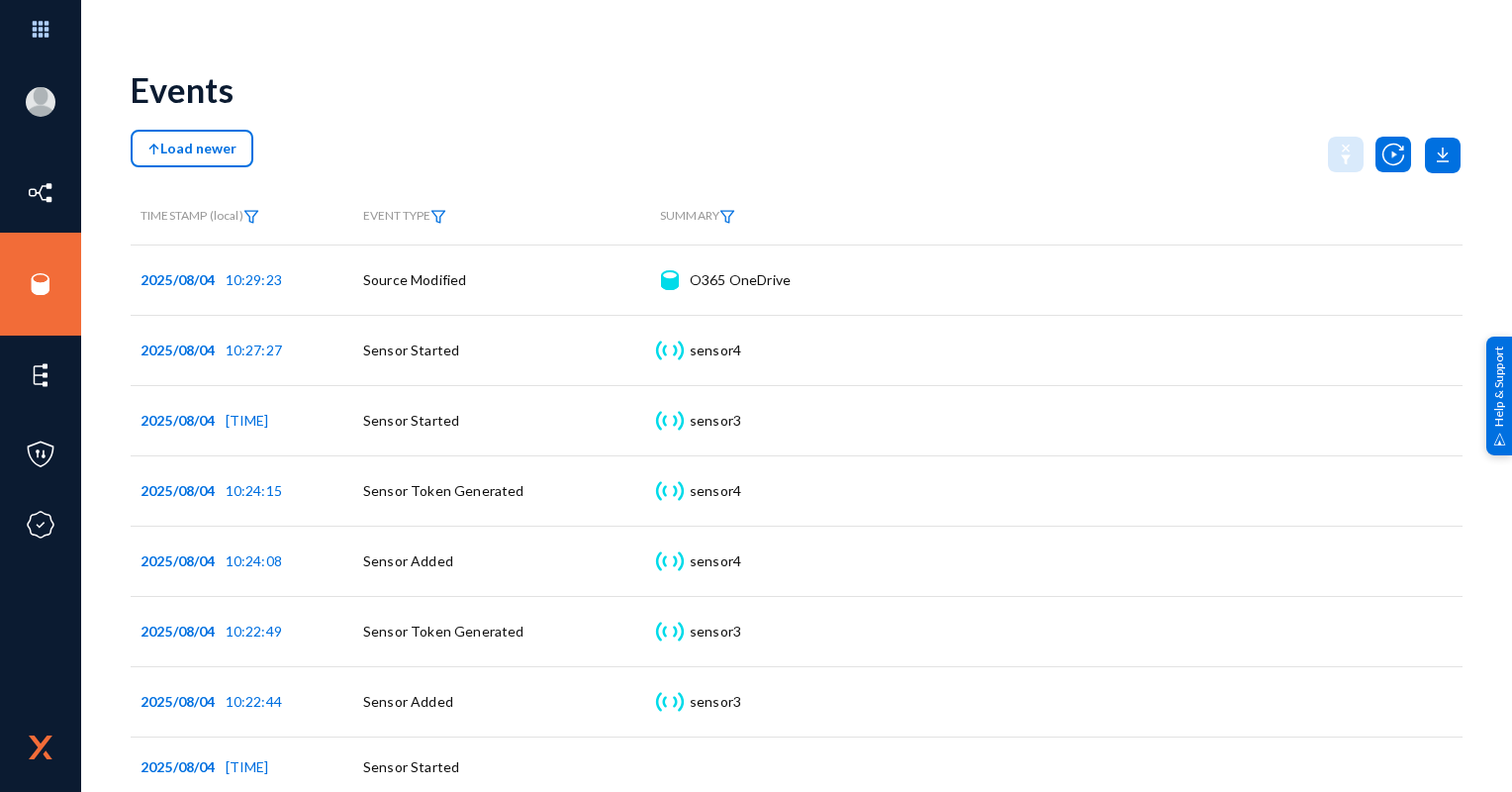 click on "Load newer" 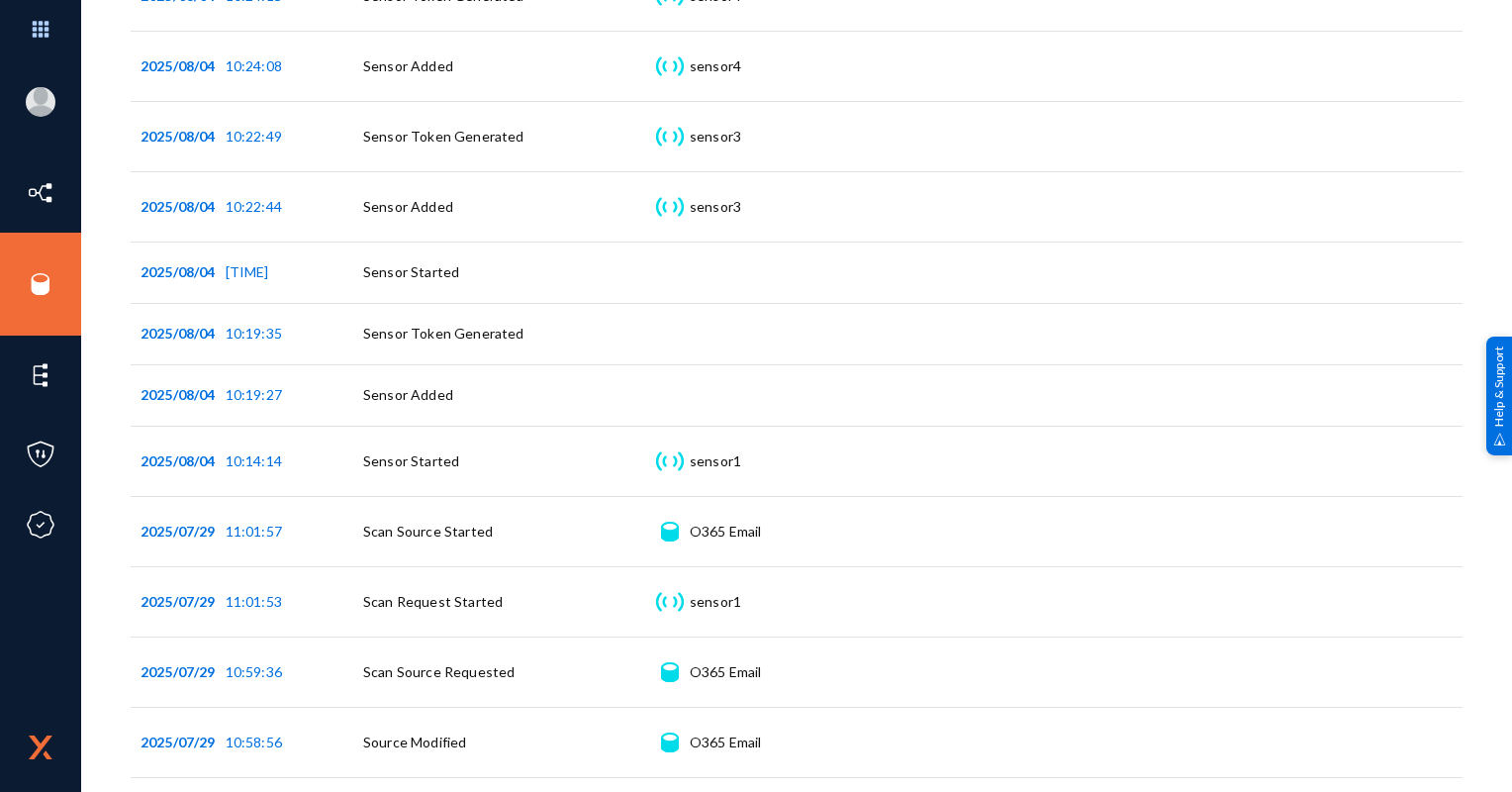 scroll, scrollTop: 0, scrollLeft: 0, axis: both 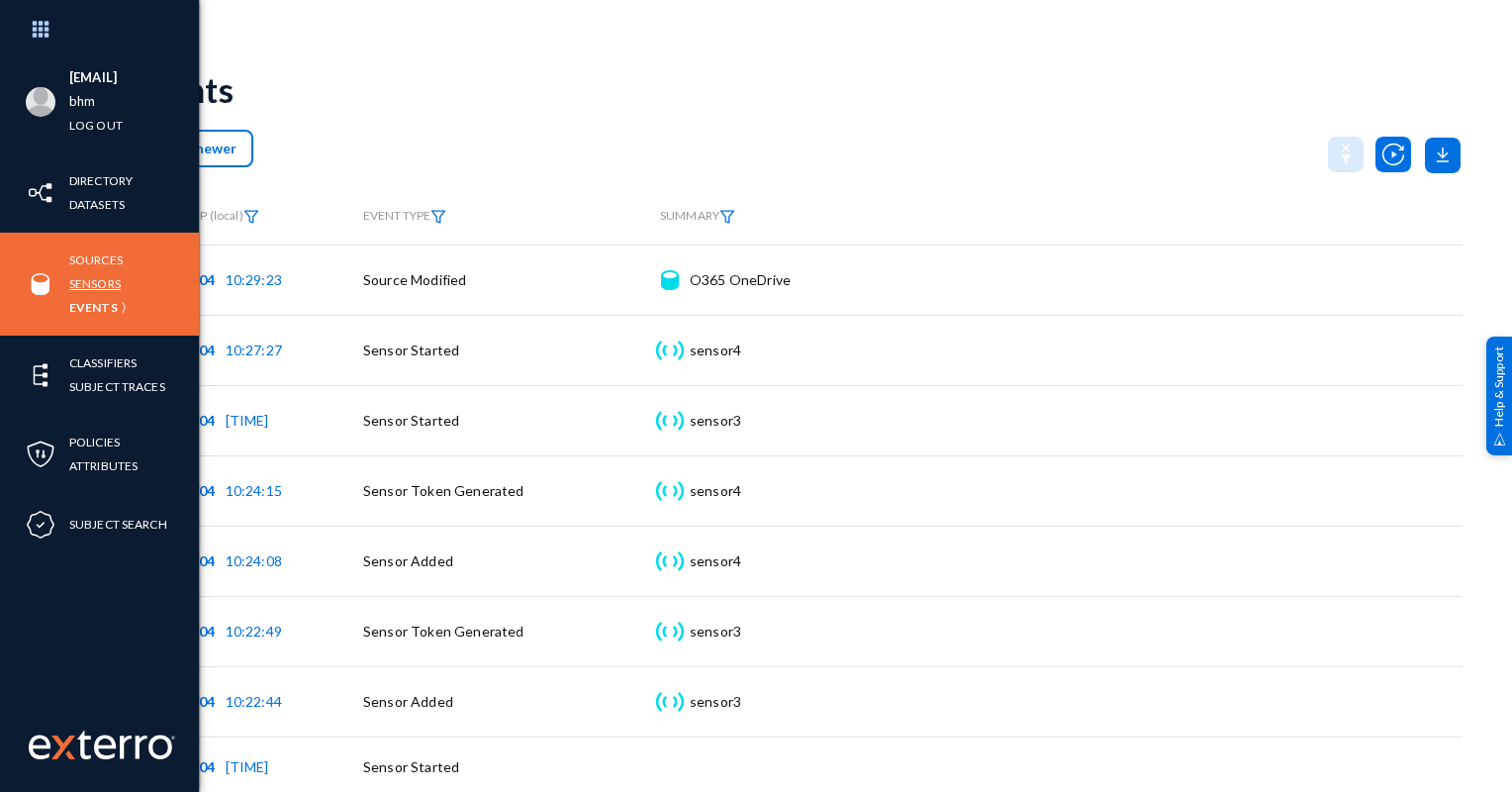 click on "Sensors" at bounding box center (95, 283) 